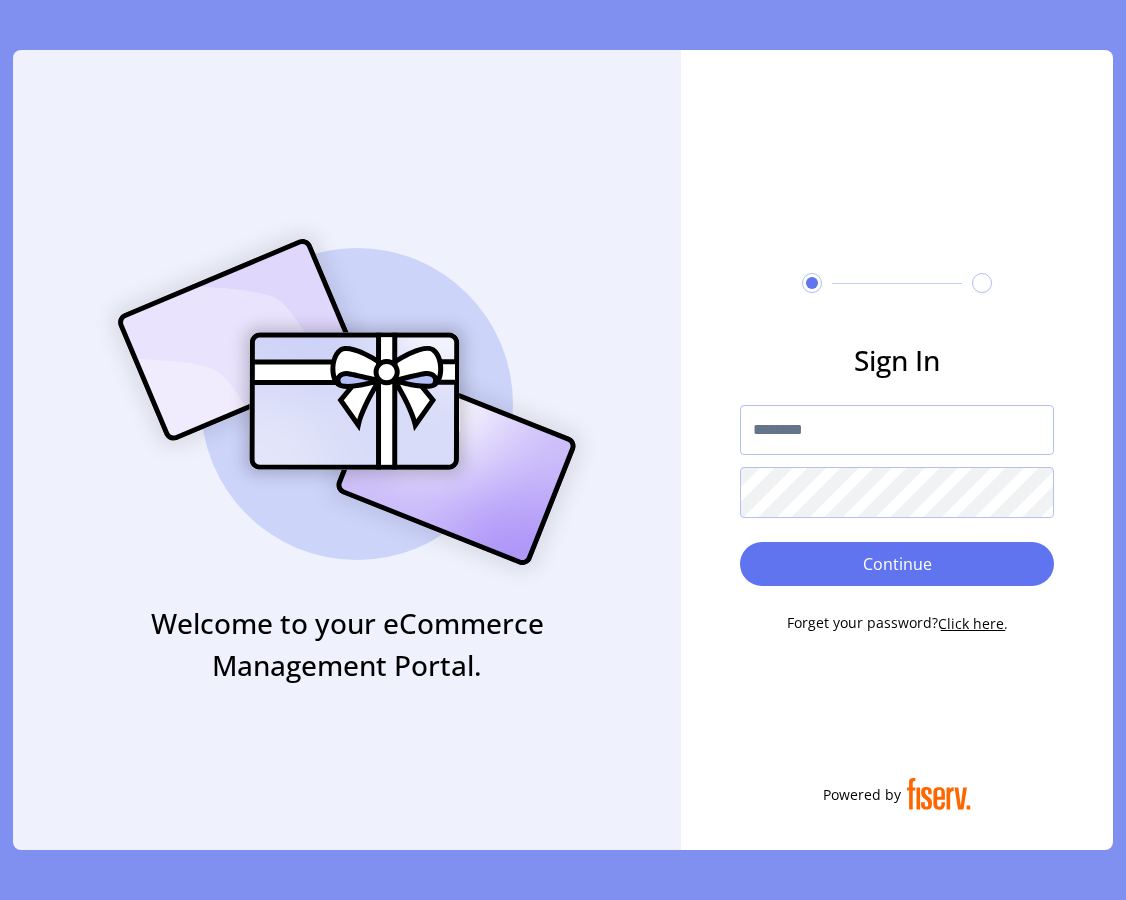 scroll, scrollTop: 0, scrollLeft: 0, axis: both 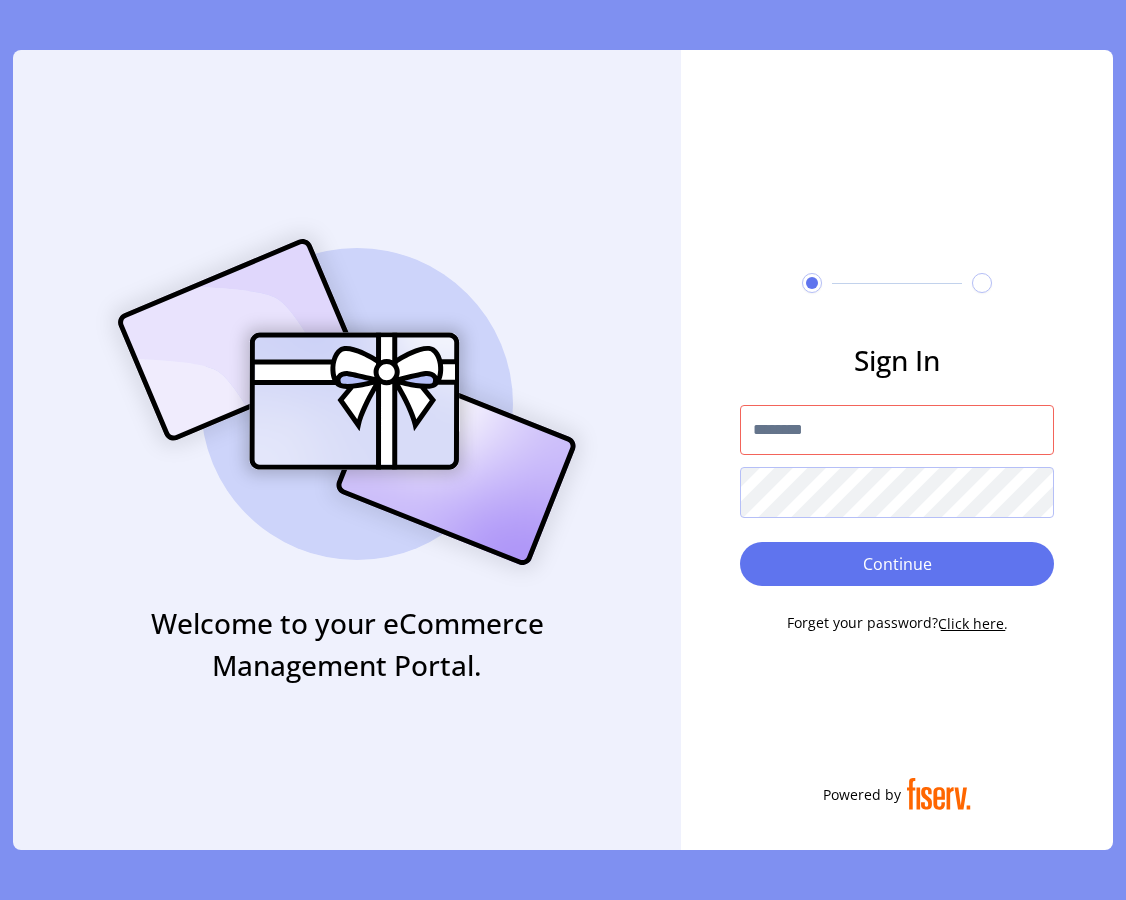 type on "*********" 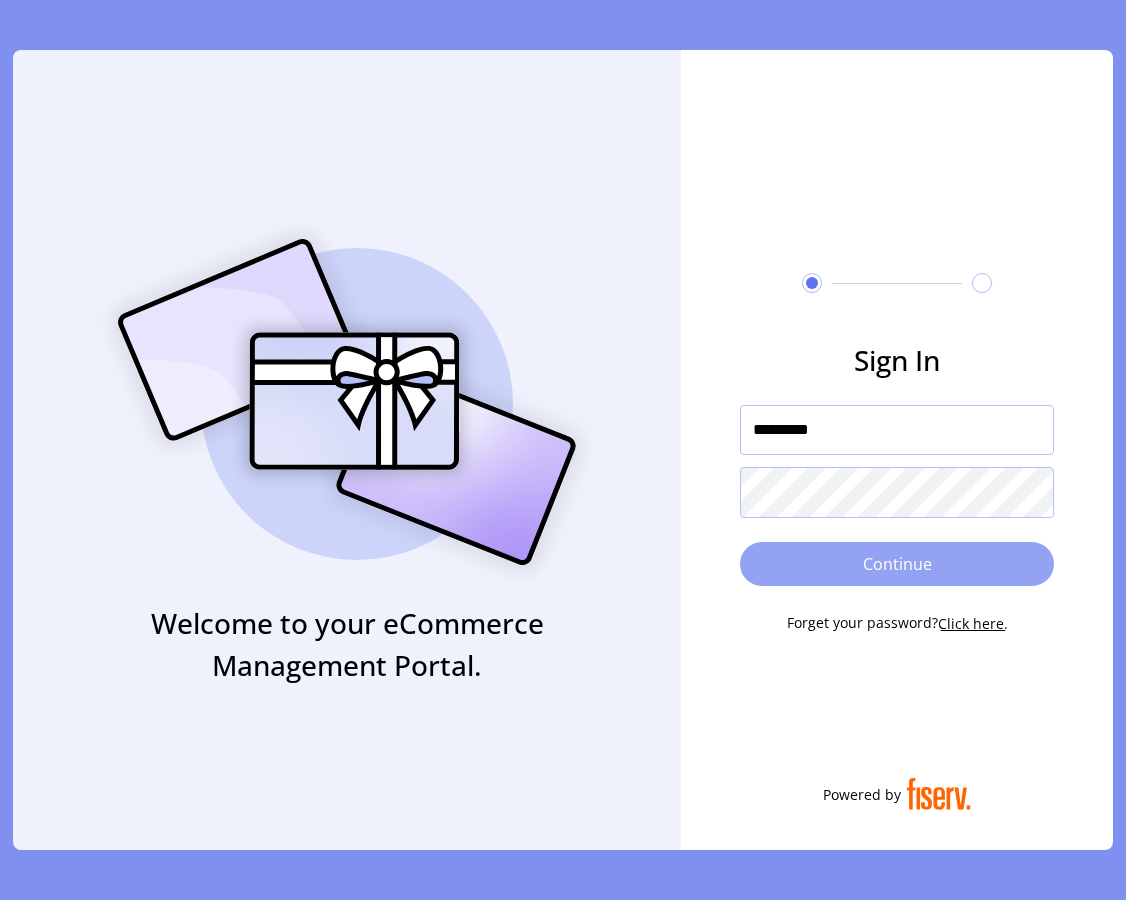 click on "Continue" at bounding box center [897, 564] 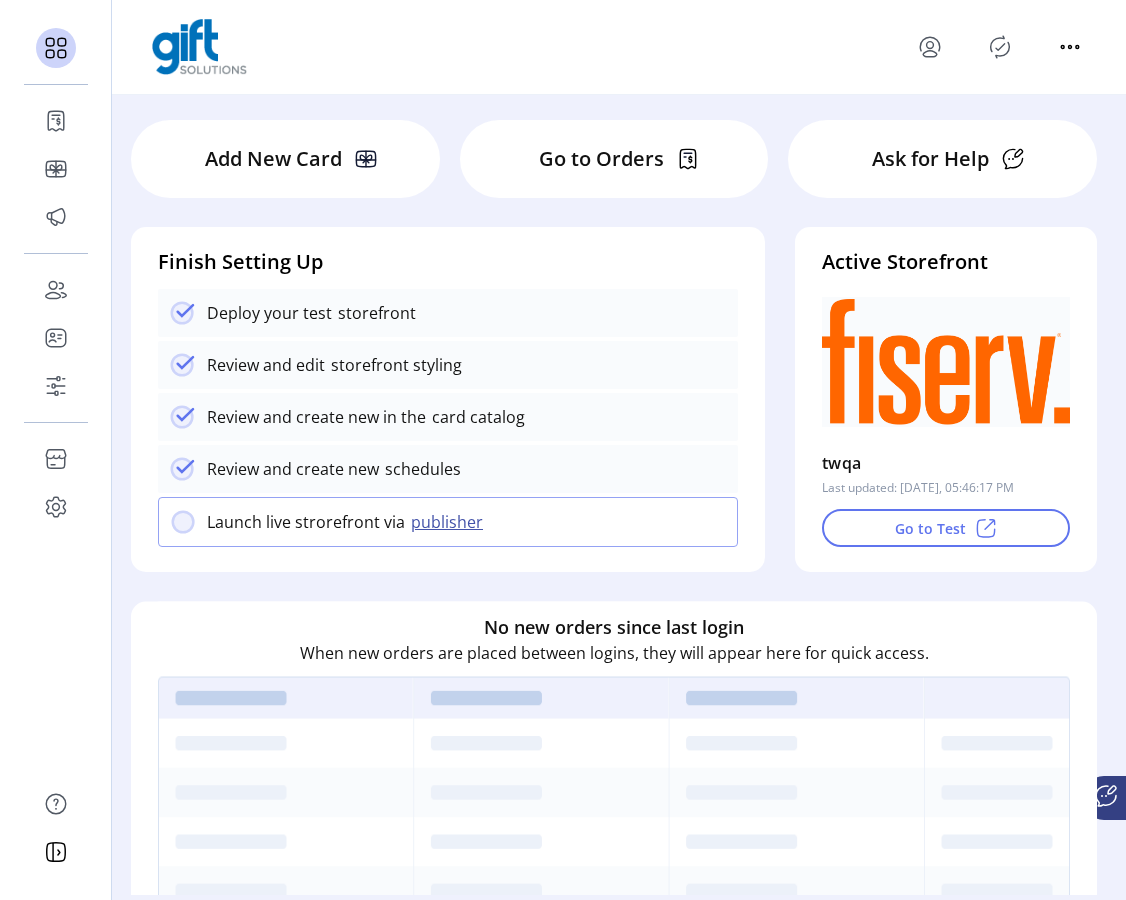 scroll, scrollTop: 70, scrollLeft: 0, axis: vertical 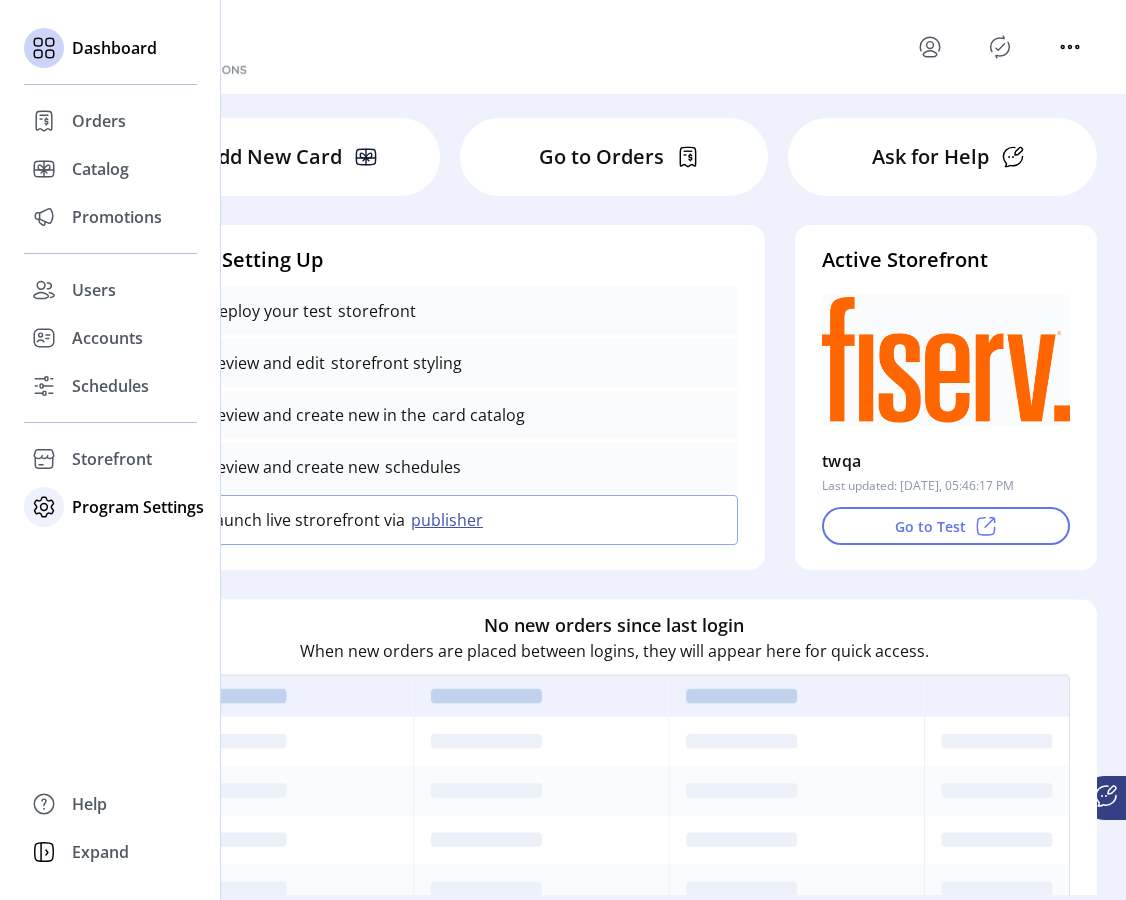click on "Program Settings" 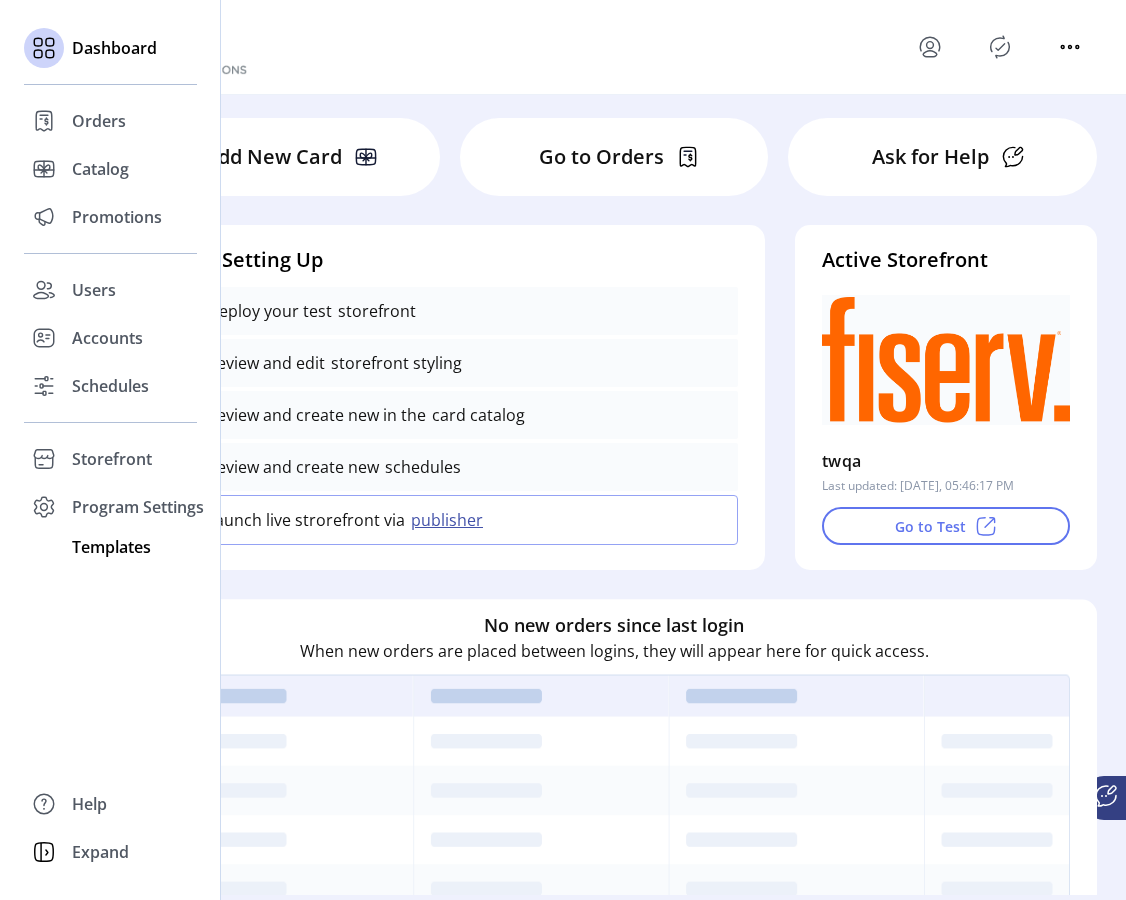 click on "Templates" 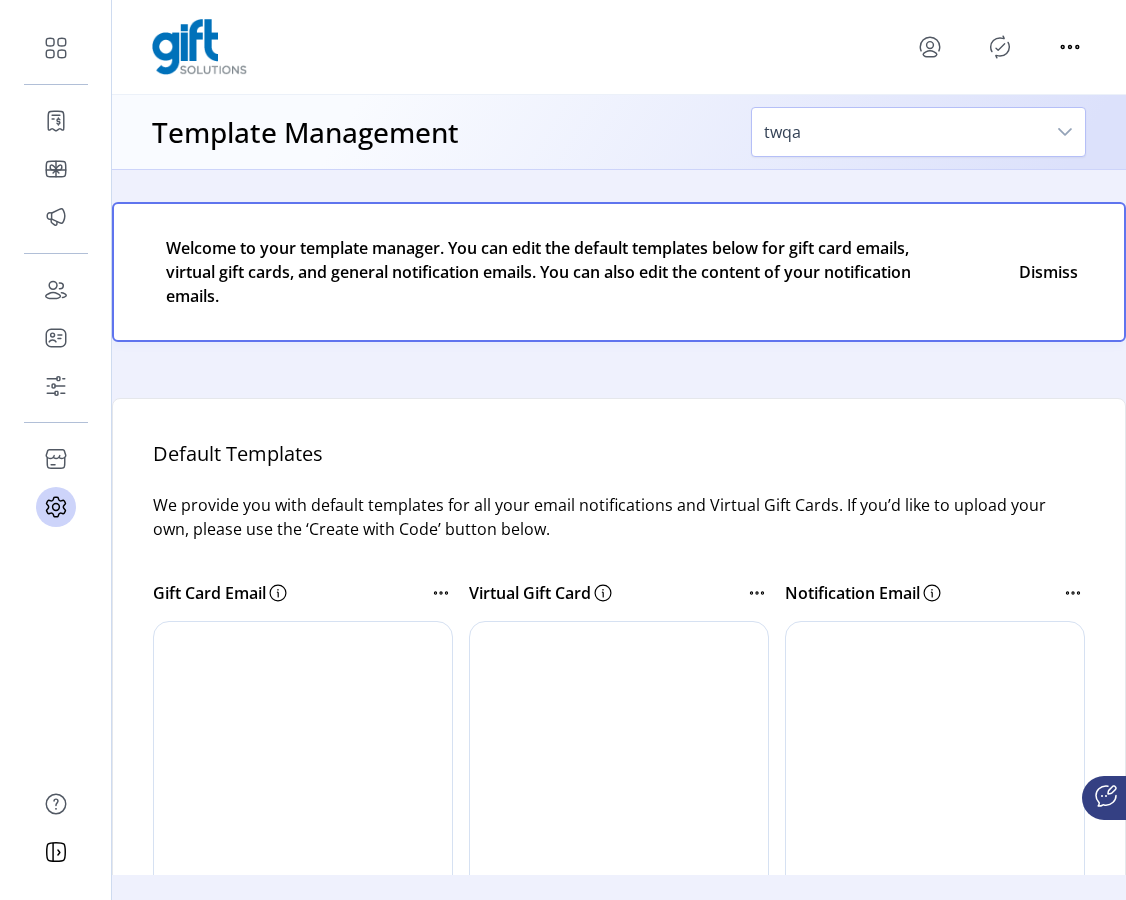 scroll, scrollTop: 185, scrollLeft: 0, axis: vertical 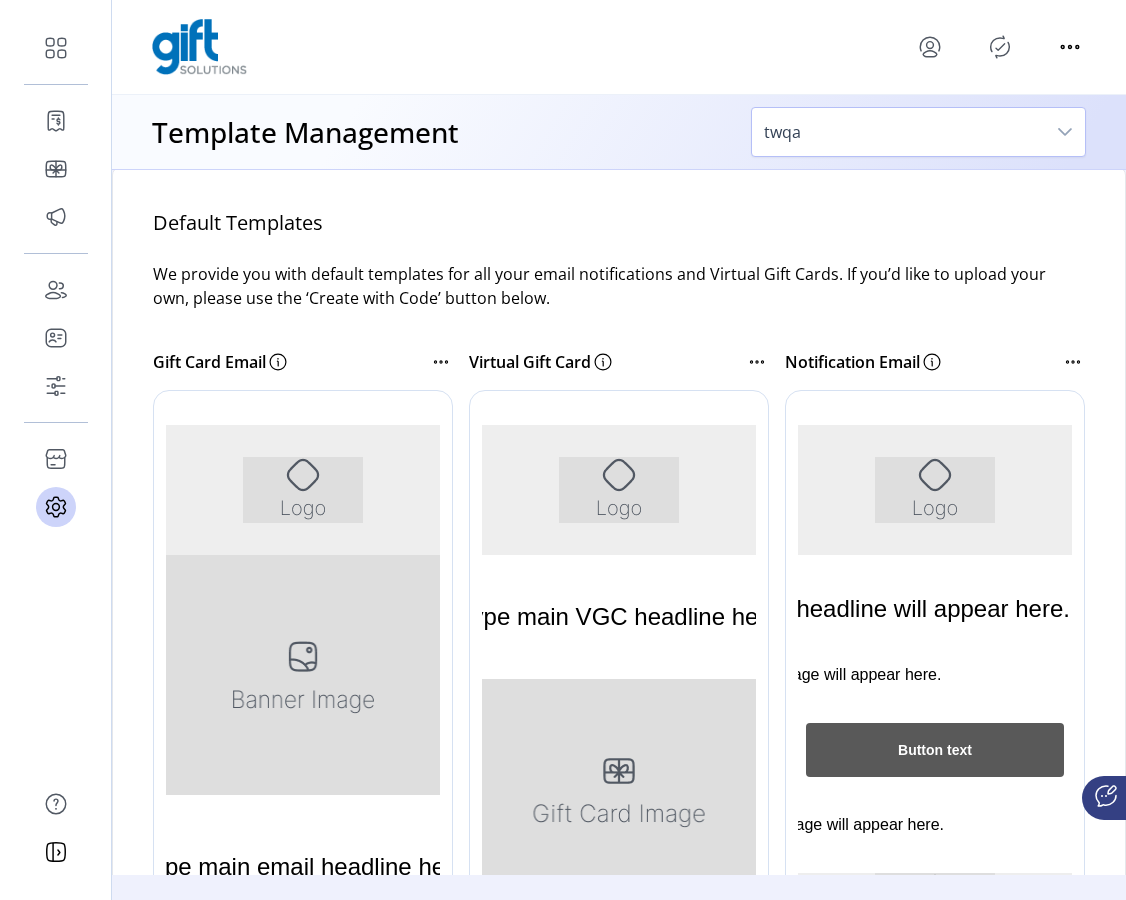 click 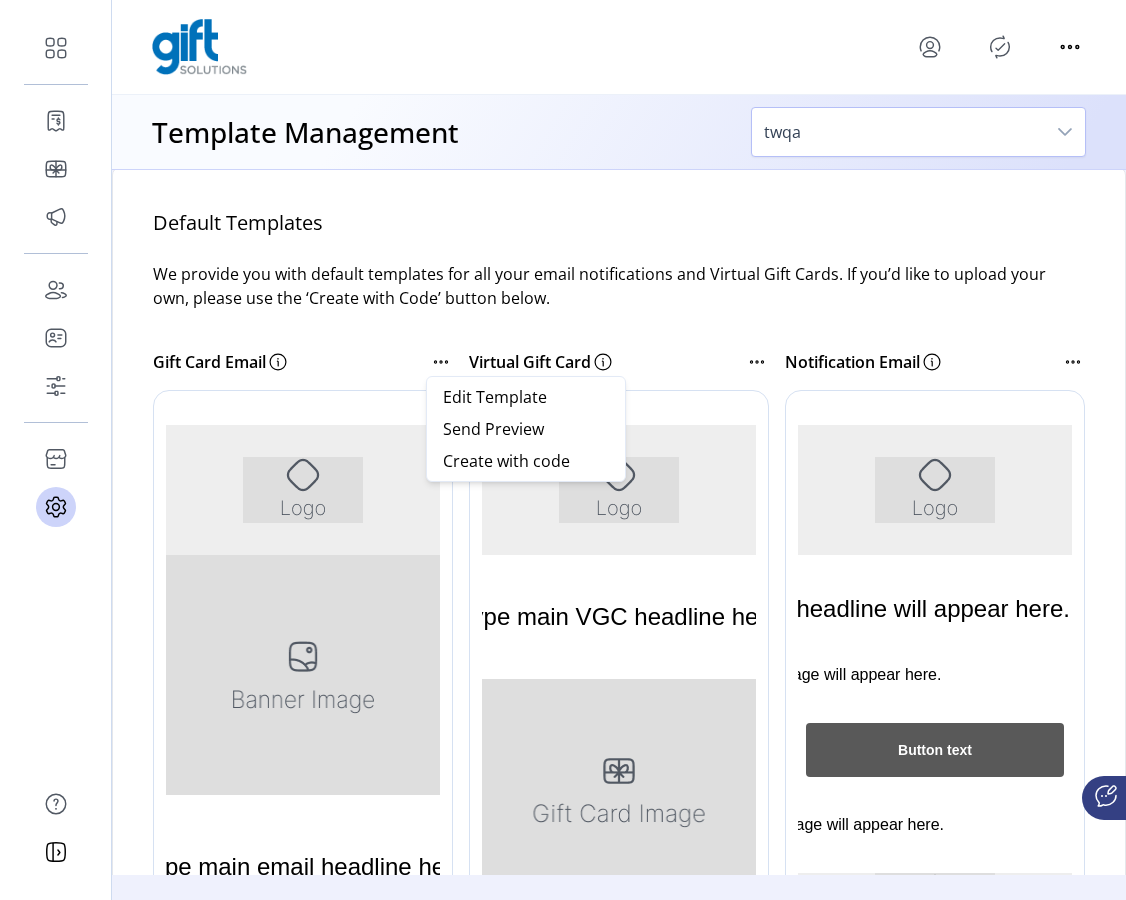 click 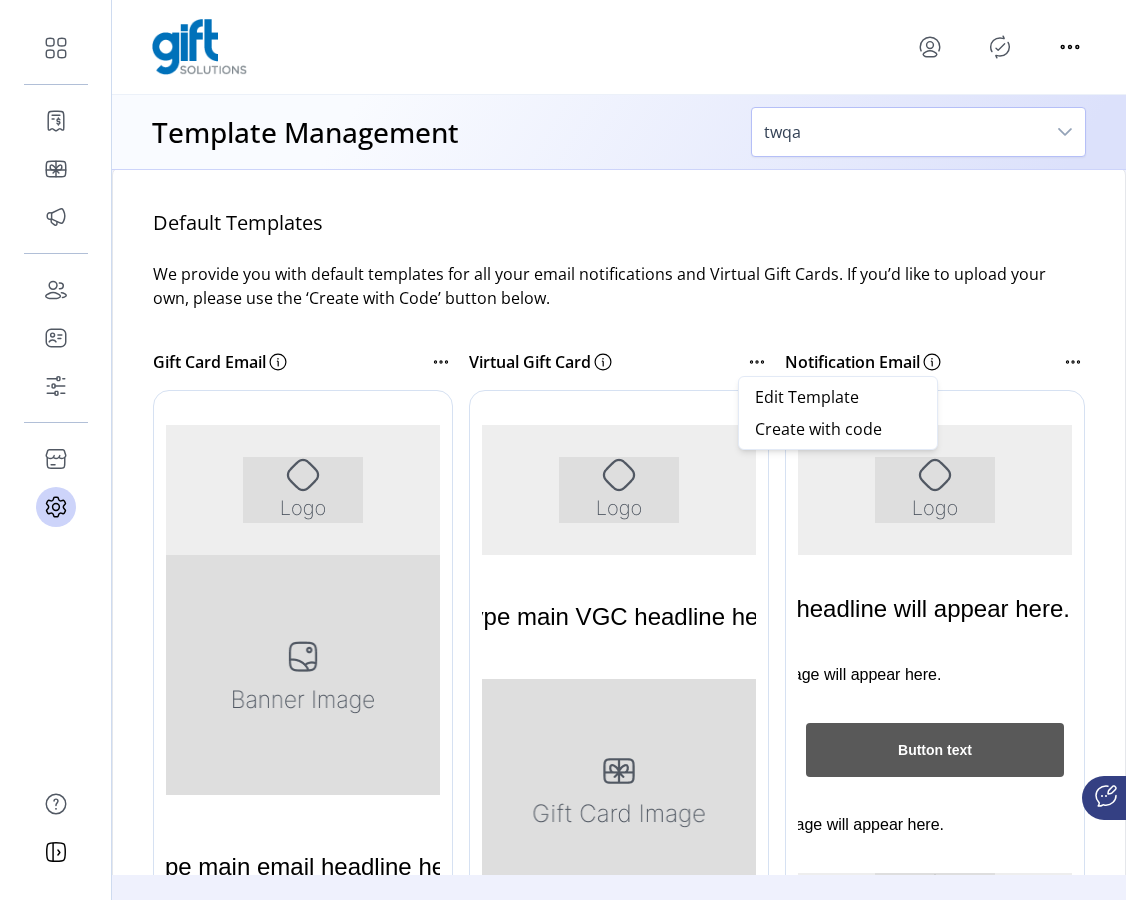 click on "We provide you with default templates for all your email notifications and Virtual Gift Cards. If you’d like to upload your own, please use the ‘Create with Code’ button below." 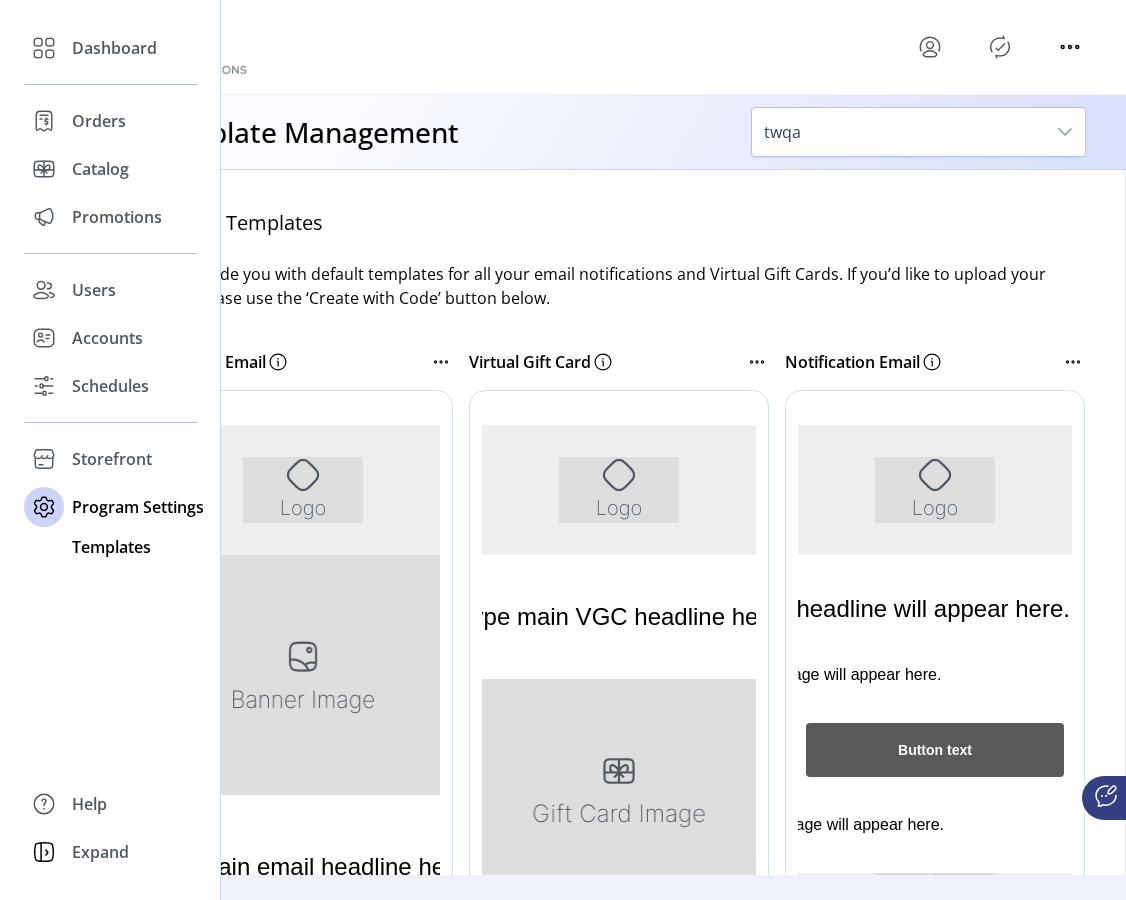 click on "Templates" 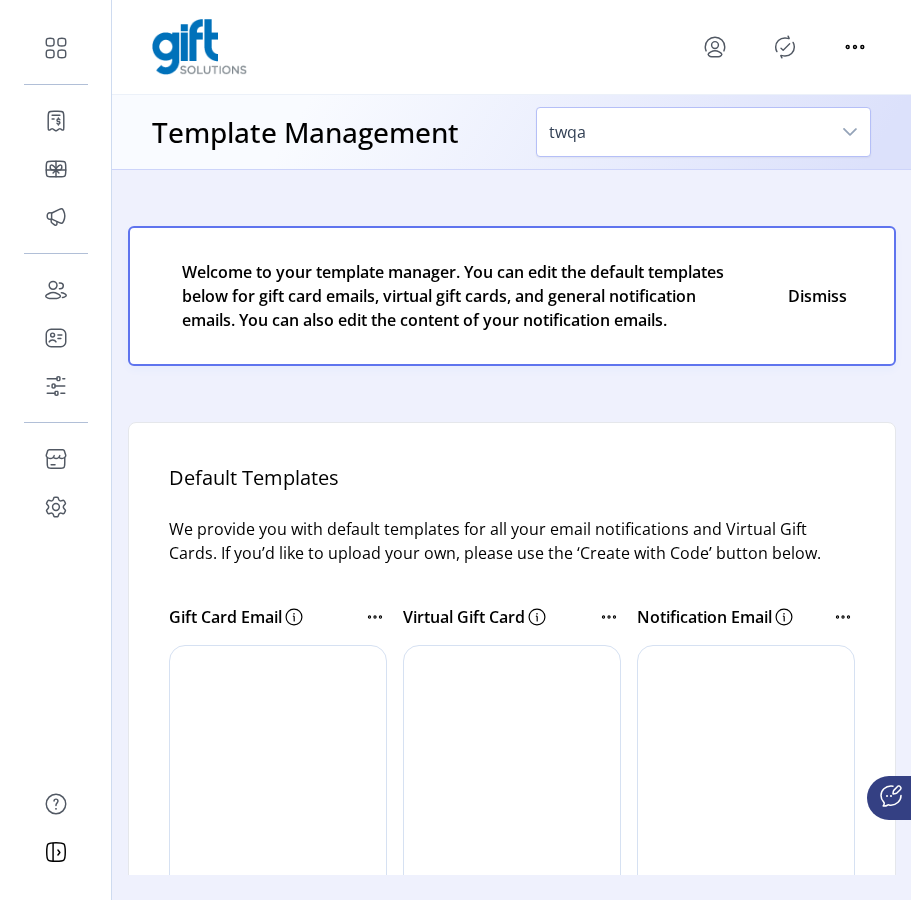 scroll, scrollTop: 0, scrollLeft: 0, axis: both 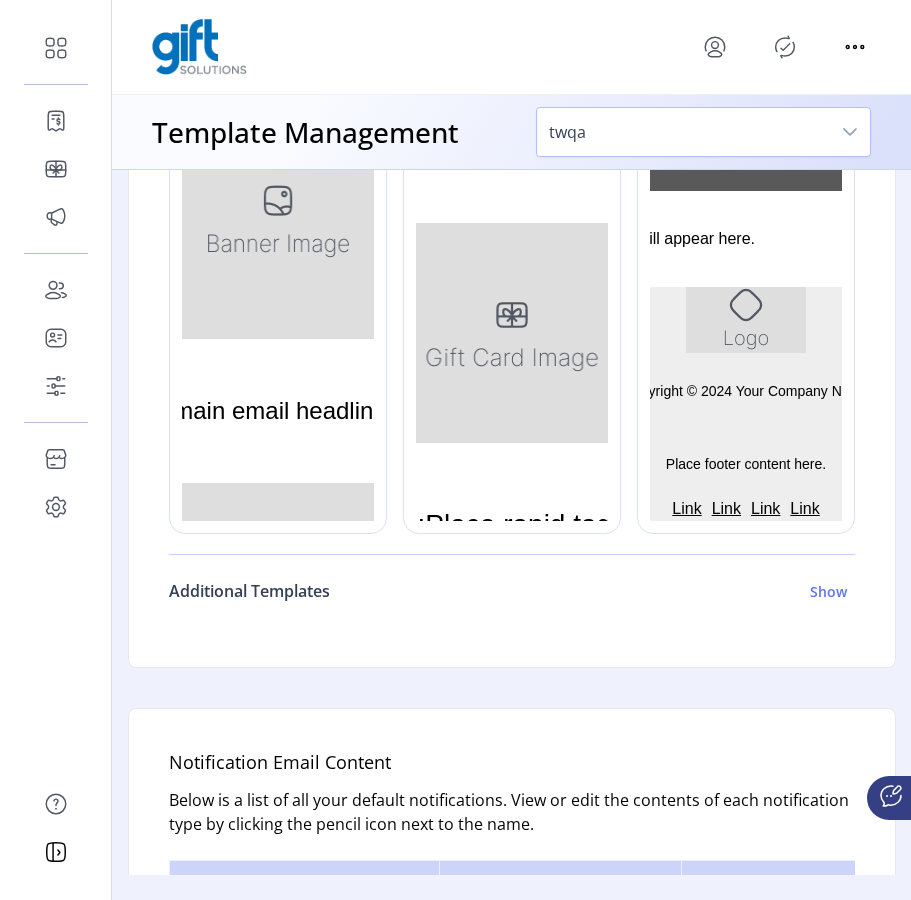 click on "Show" at bounding box center (828, 591) 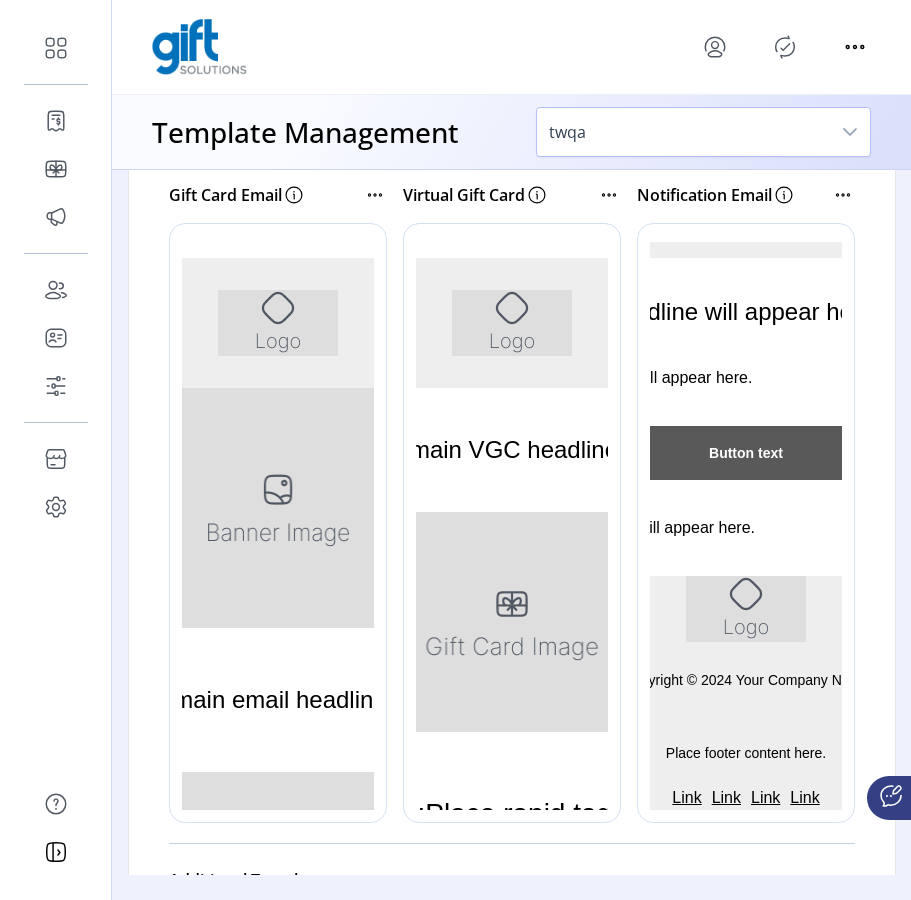 scroll, scrollTop: 414, scrollLeft: 0, axis: vertical 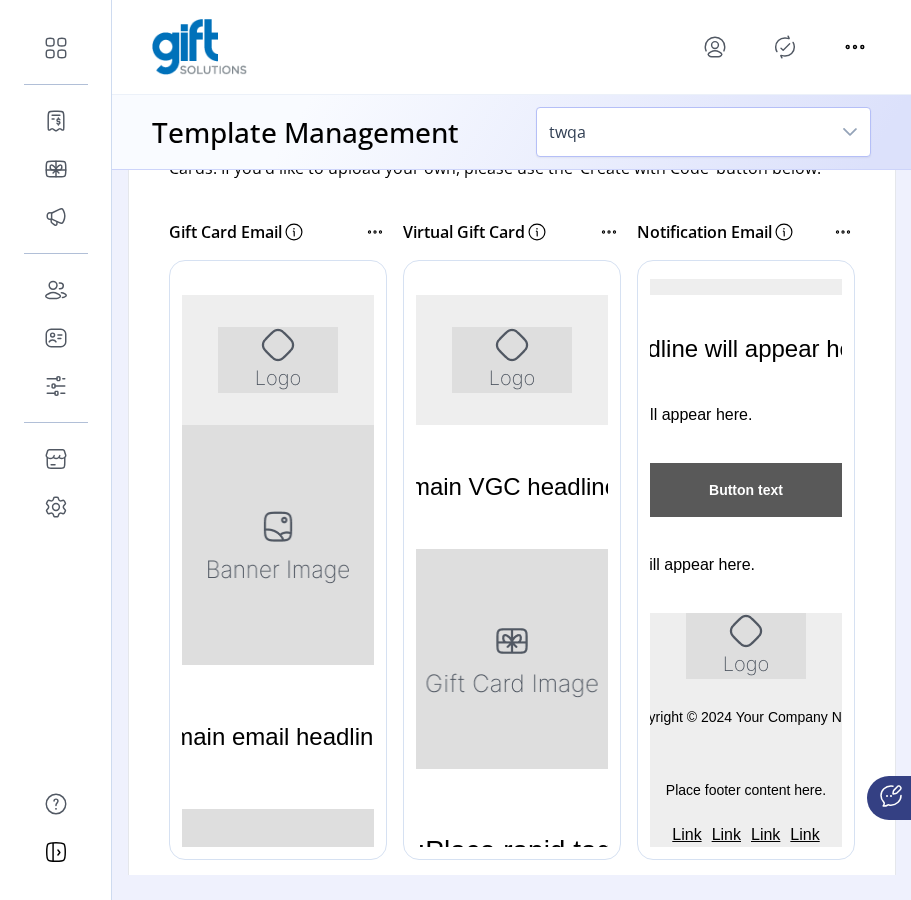 click 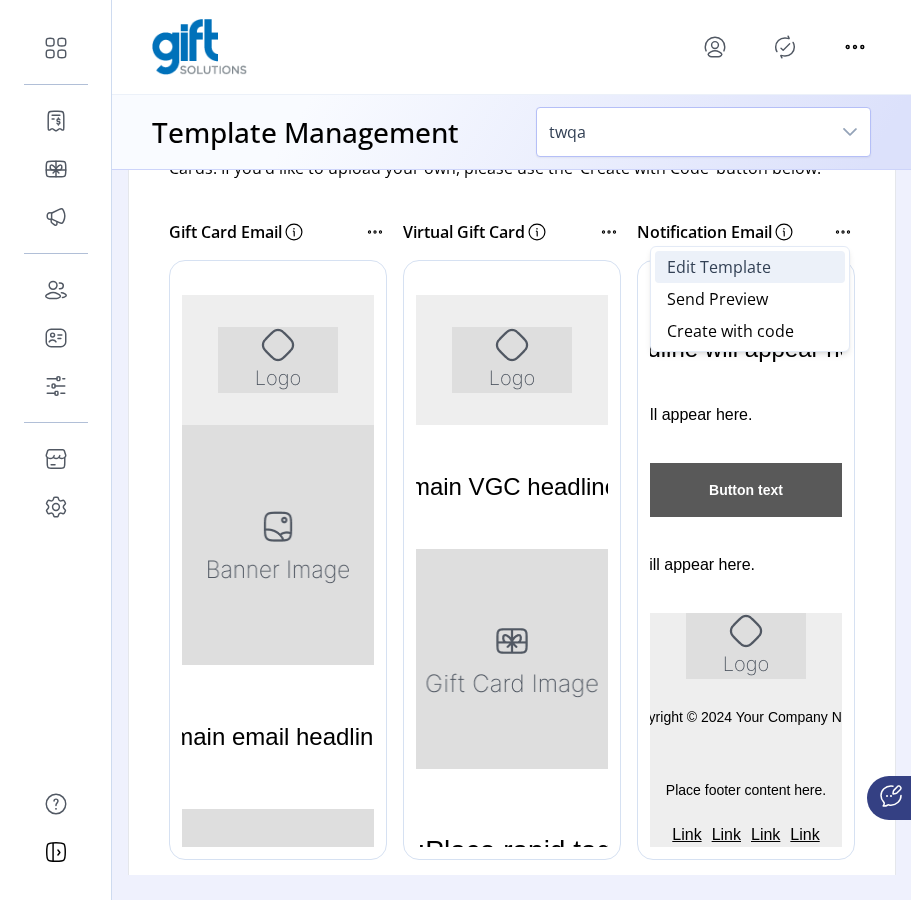click on "Edit Template" at bounding box center (750, 267) 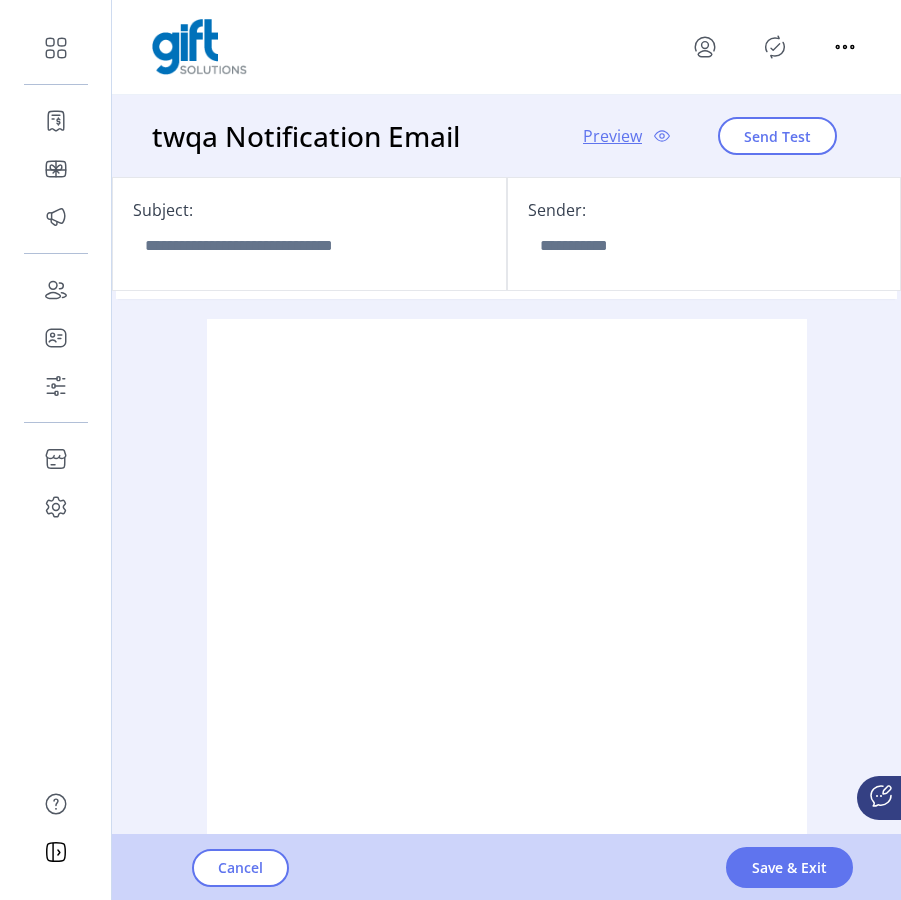 scroll, scrollTop: 0, scrollLeft: 0, axis: both 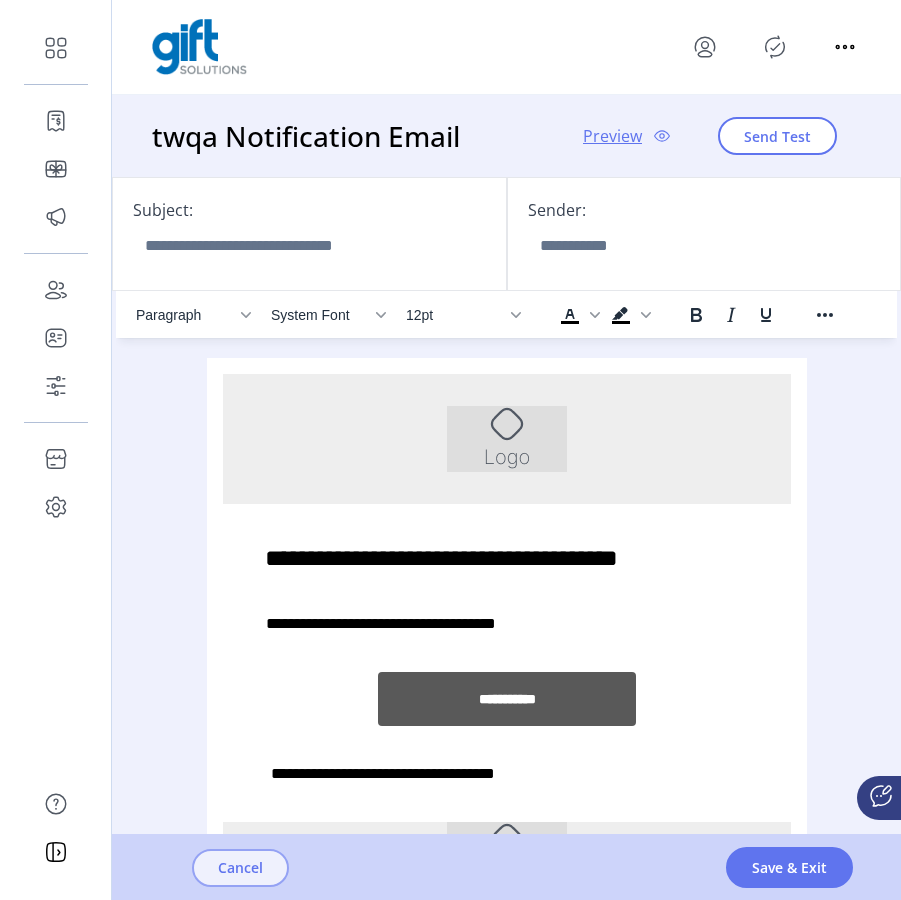 click on "Cancel" 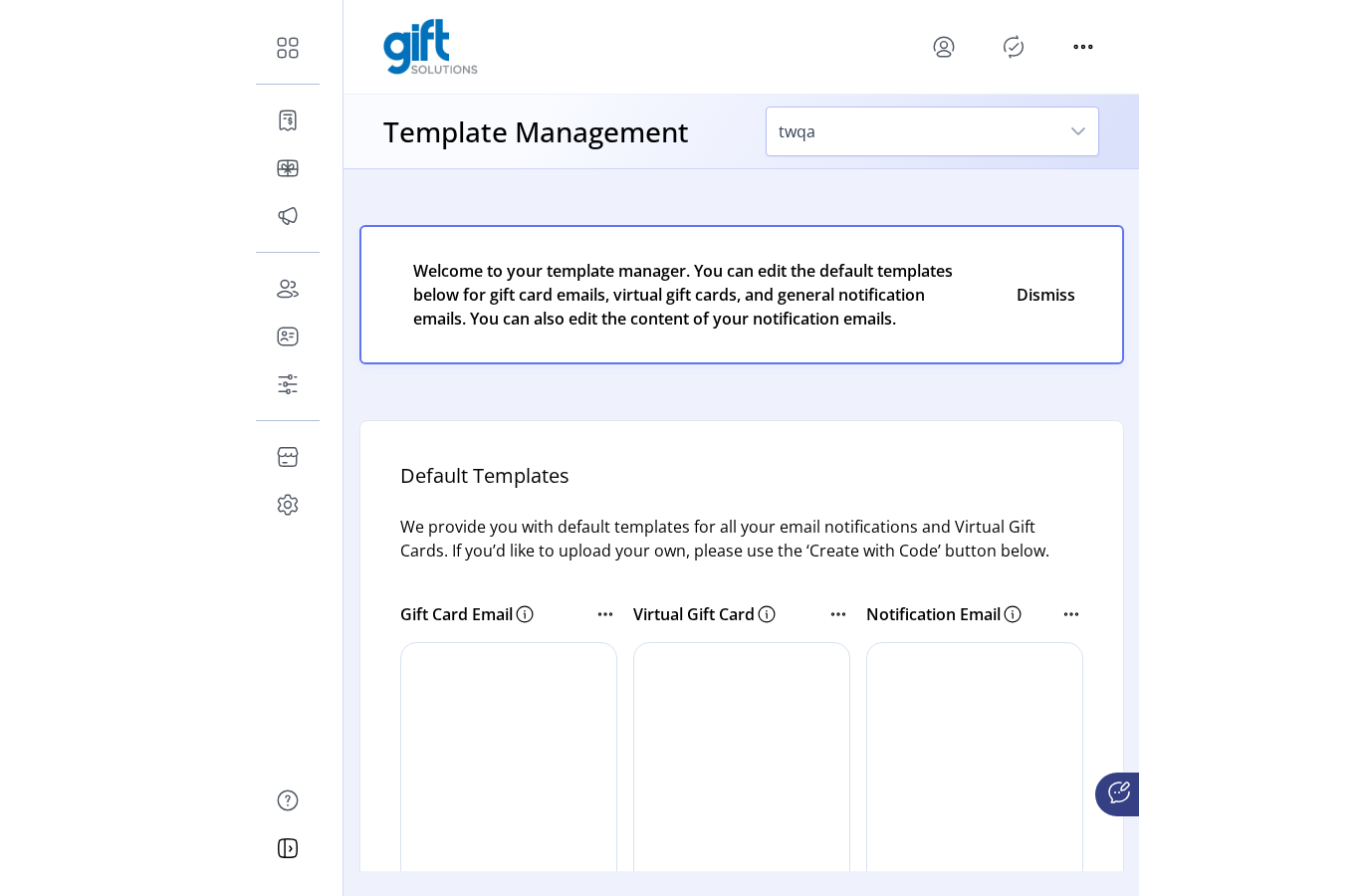 scroll, scrollTop: 0, scrollLeft: 0, axis: both 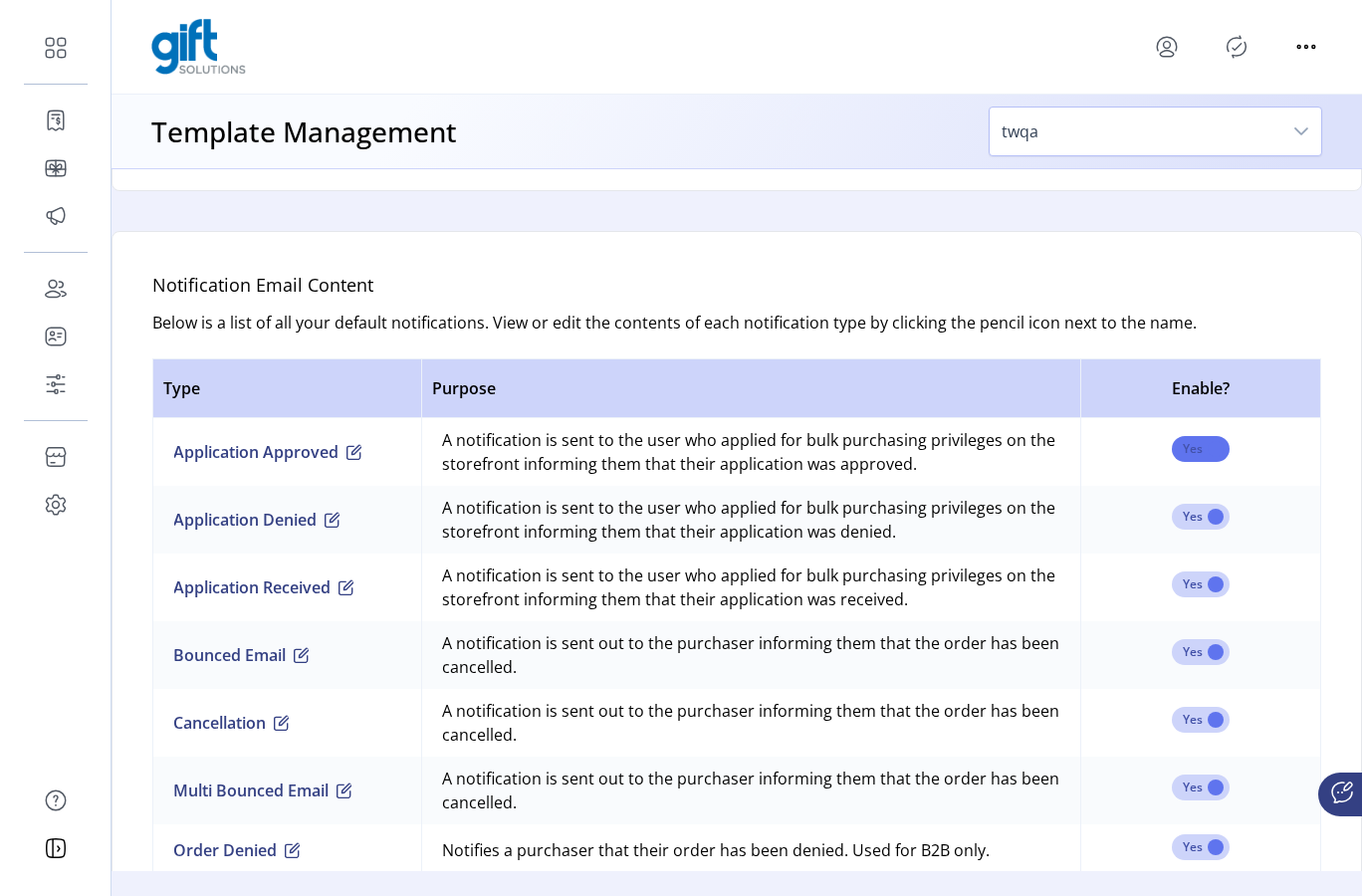 click at bounding box center (1201, 449) 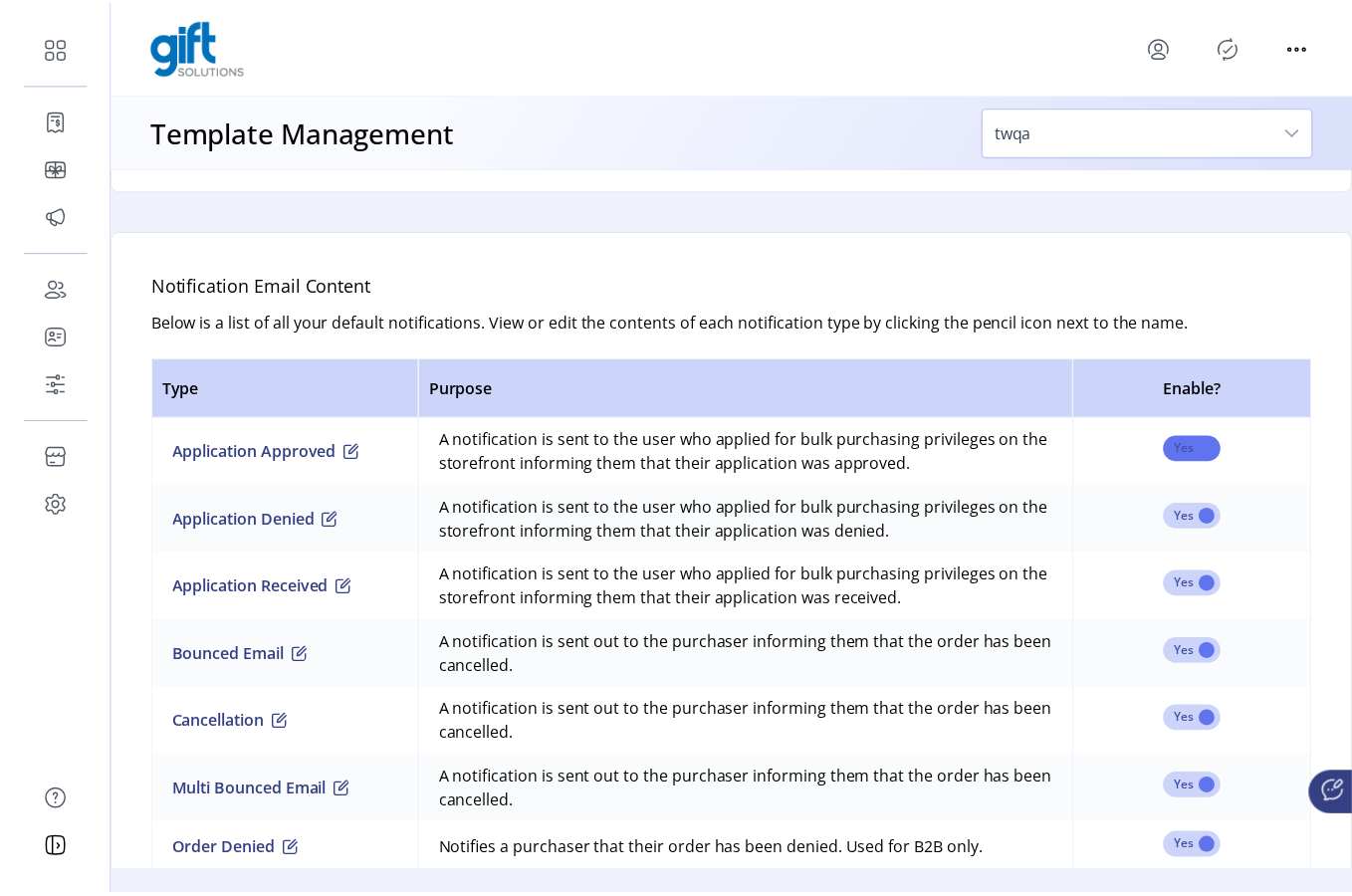scroll, scrollTop: 11, scrollLeft: 6, axis: both 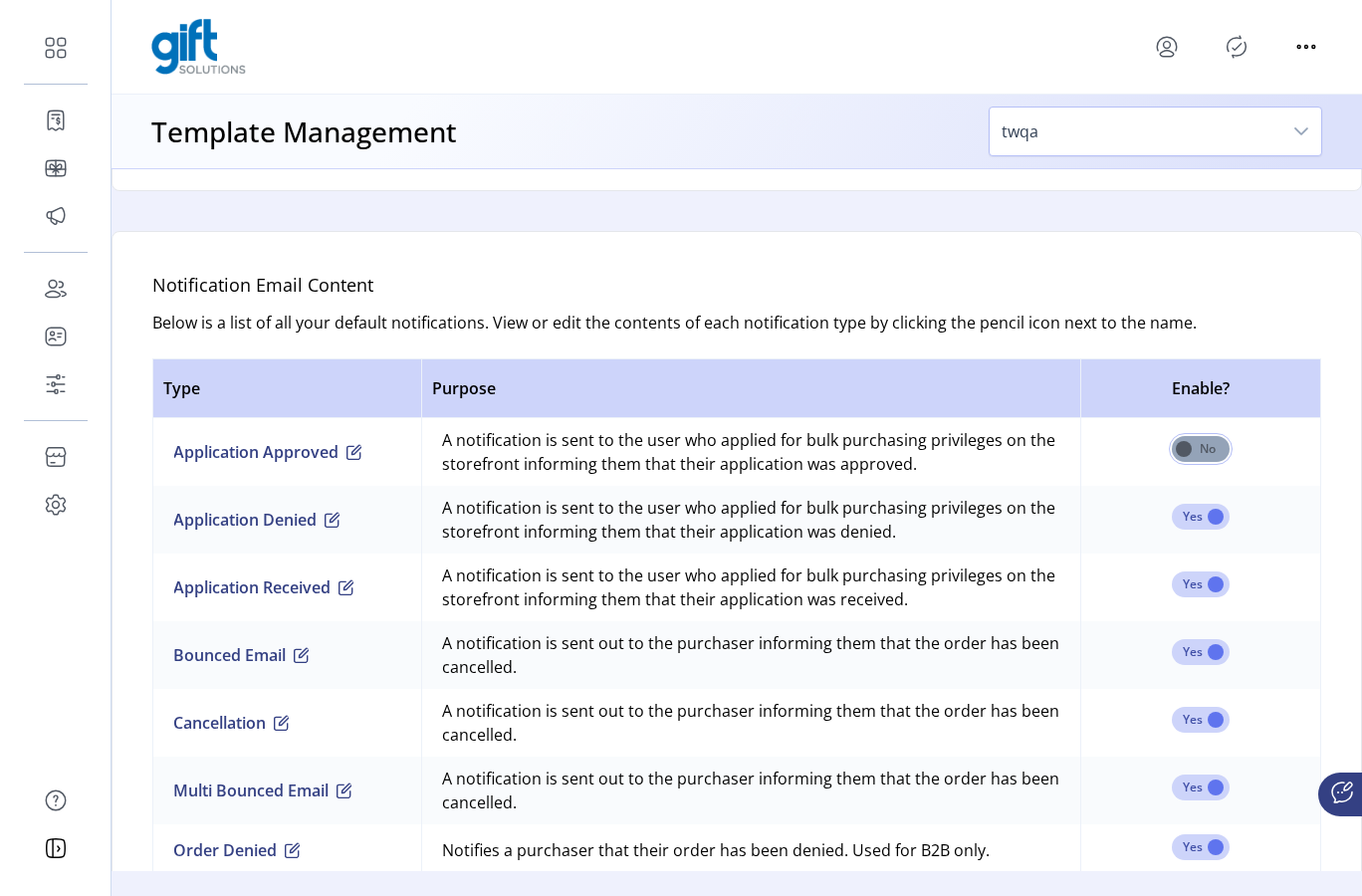 click at bounding box center [1201, 449] 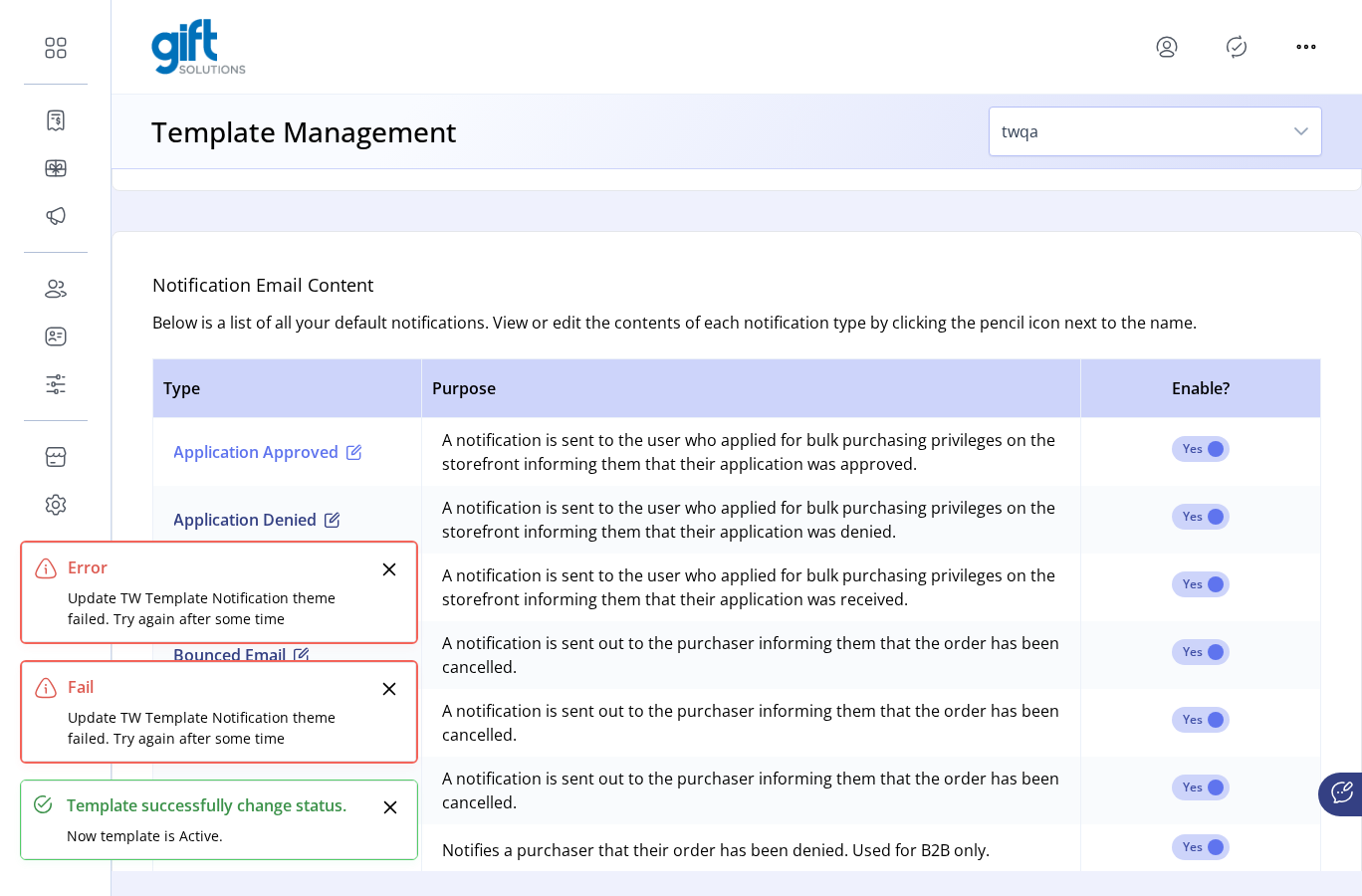 click at bounding box center (354, 452) 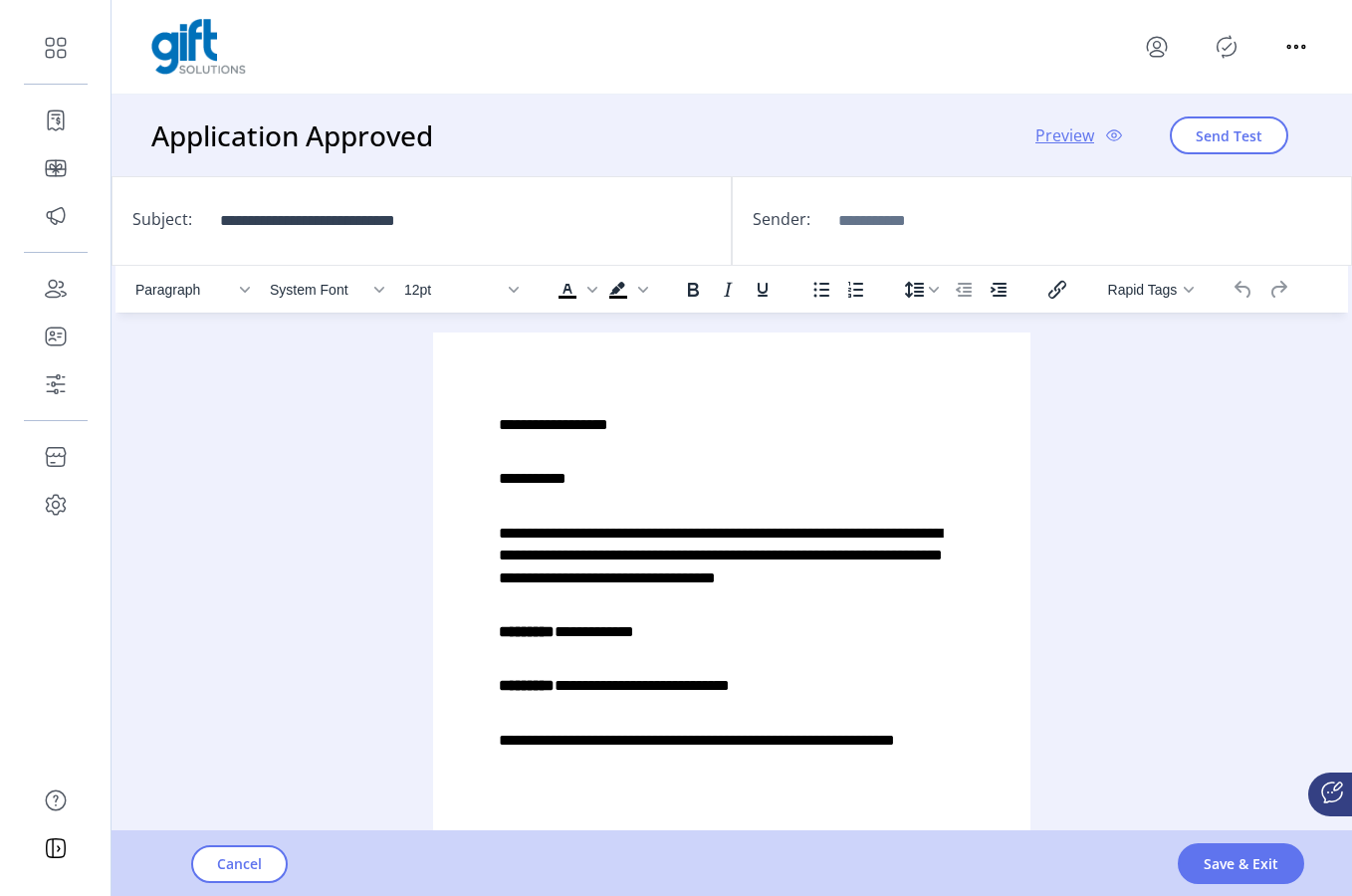 scroll, scrollTop: 38, scrollLeft: 0, axis: vertical 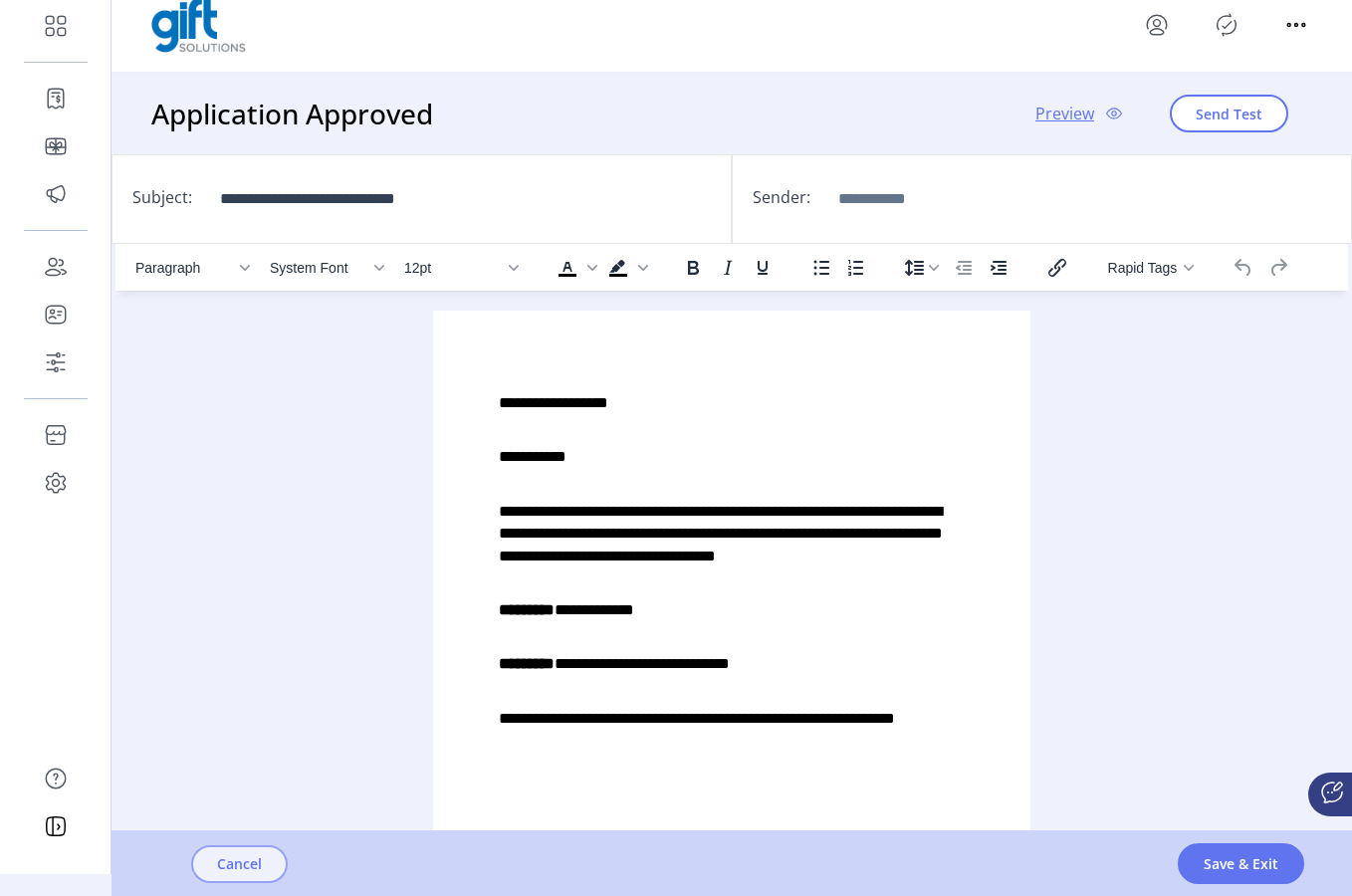 click on "Cancel" 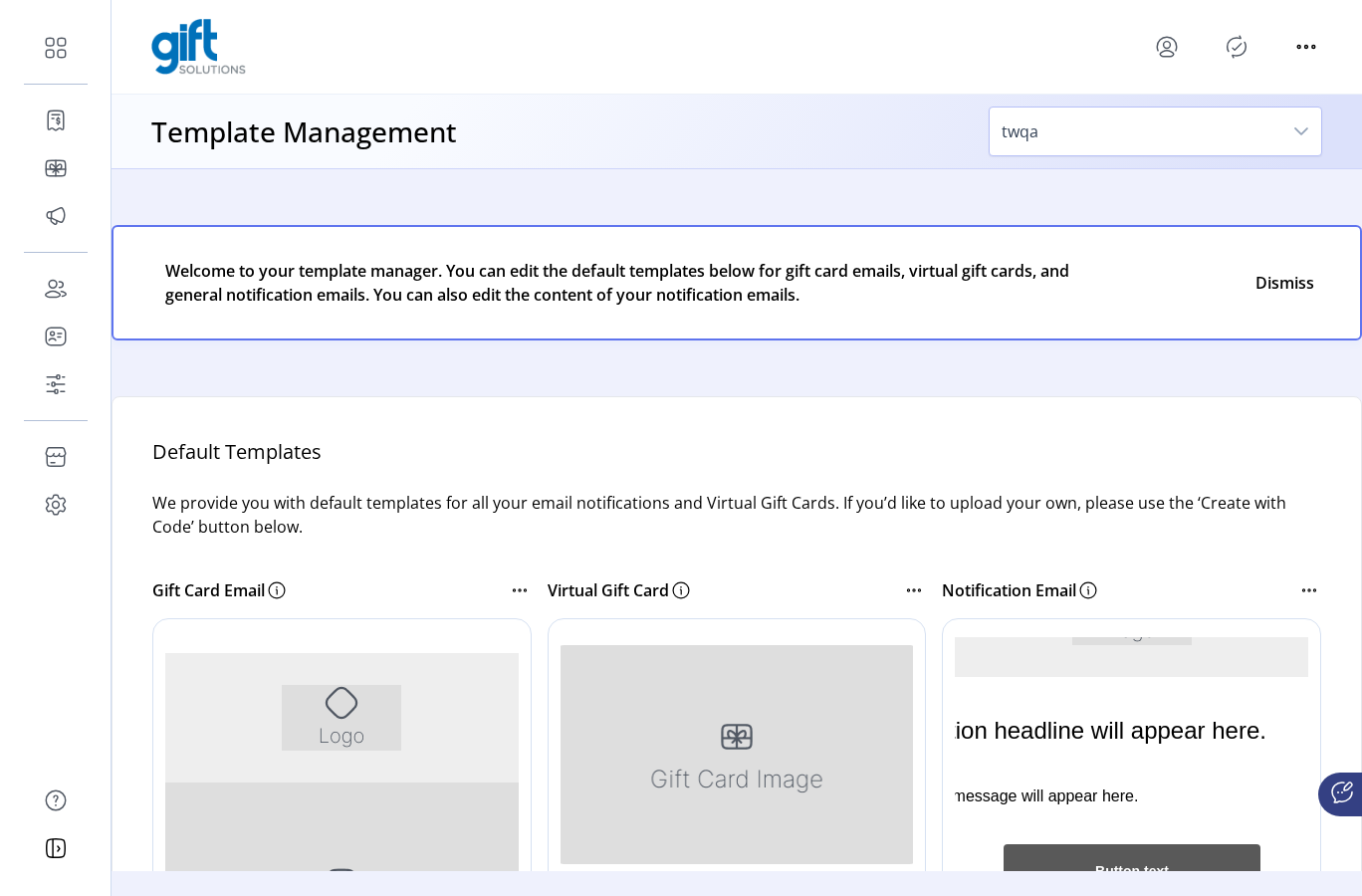 scroll, scrollTop: 129, scrollLeft: 0, axis: vertical 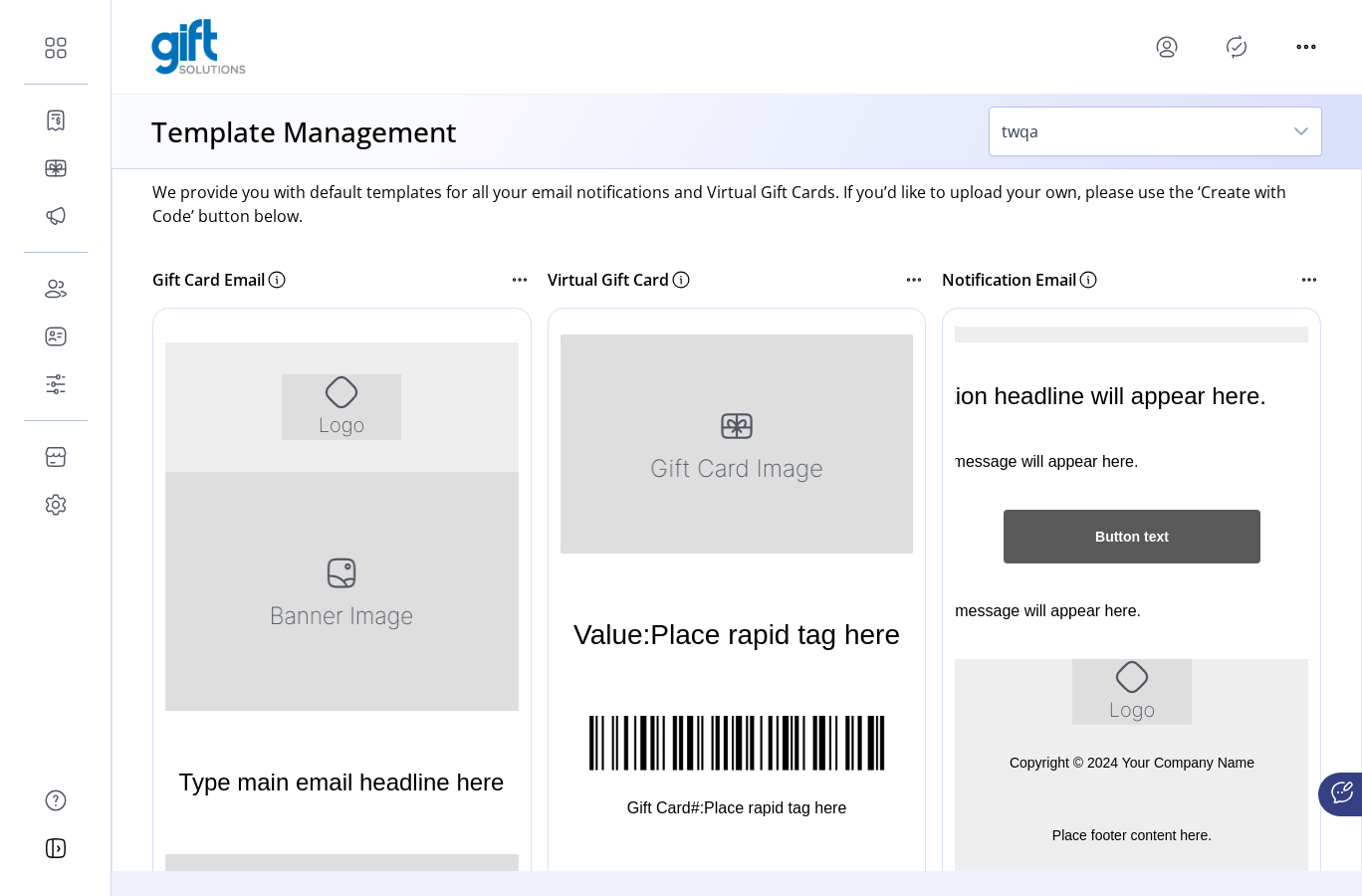 click 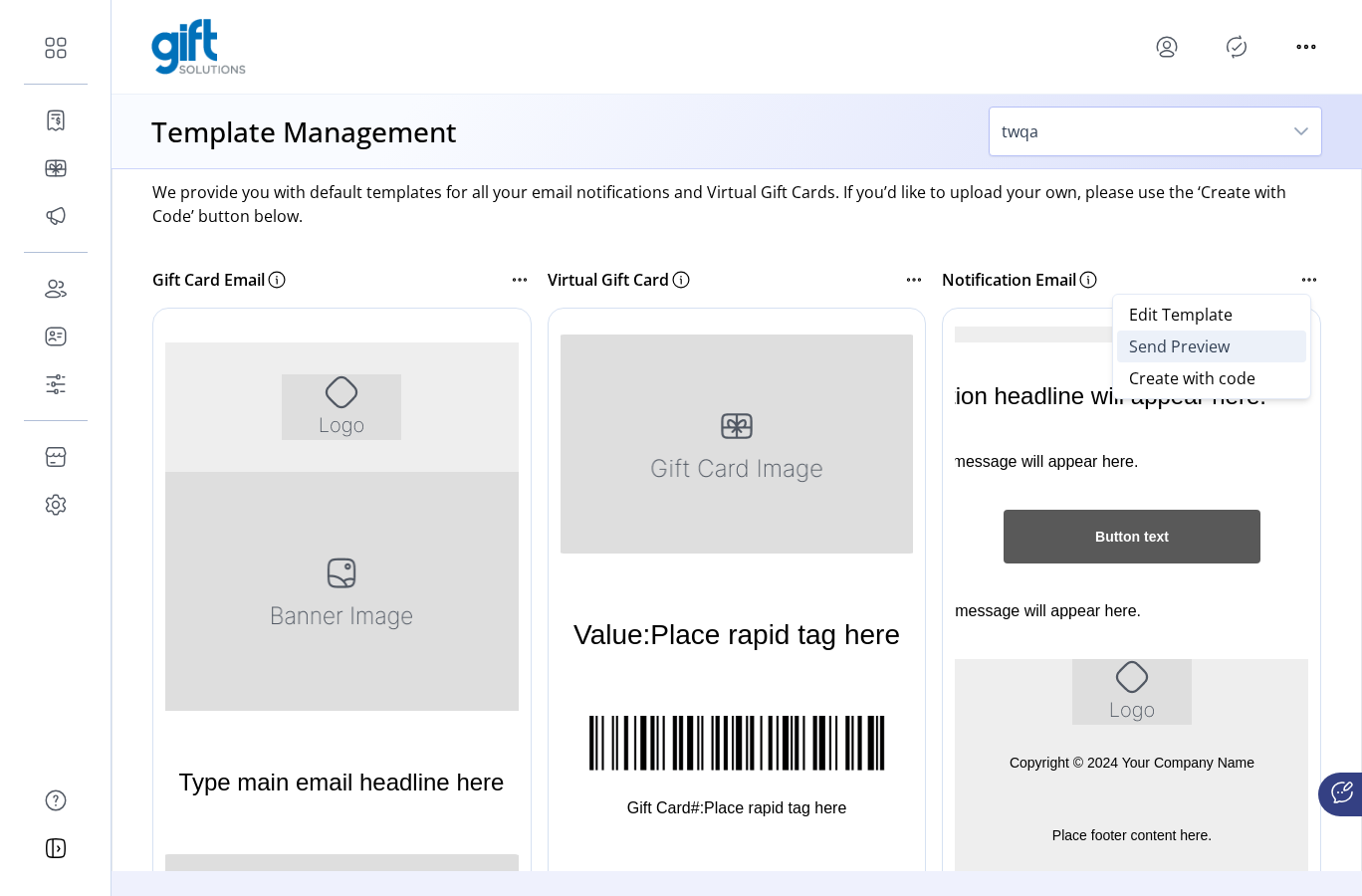 click on "Send Preview" at bounding box center [1179, 346] 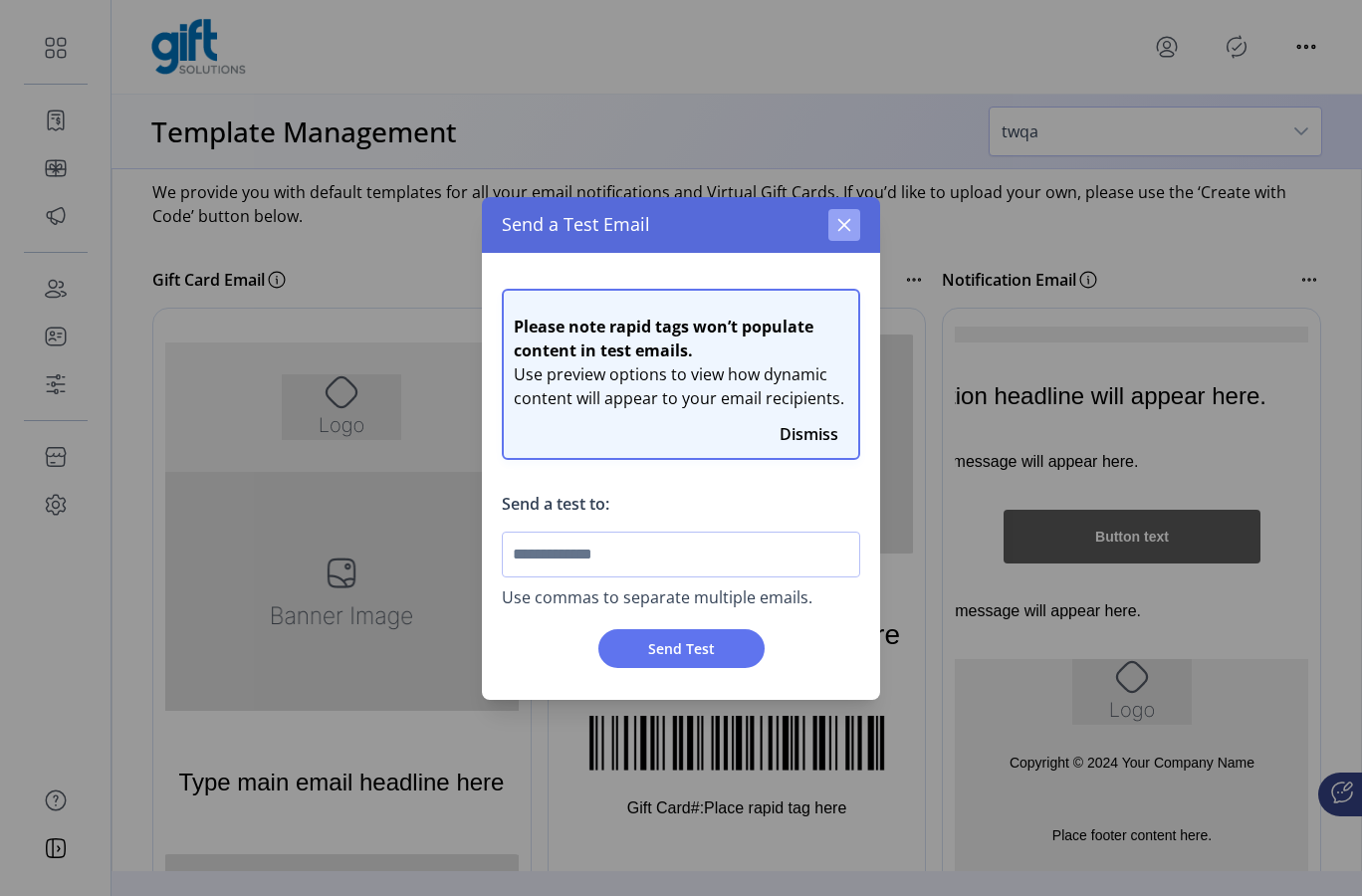 click 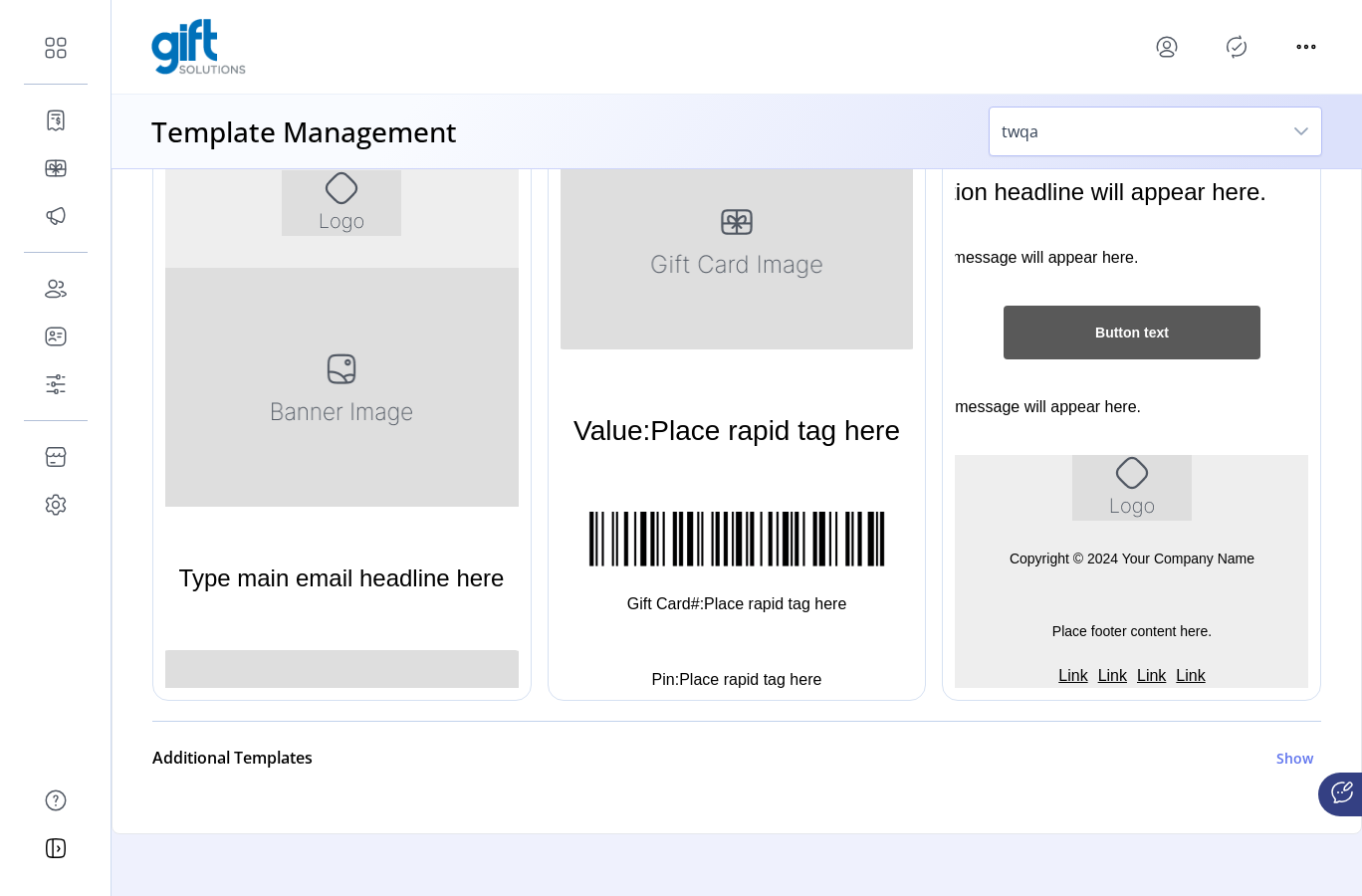 scroll, scrollTop: 514, scrollLeft: 0, axis: vertical 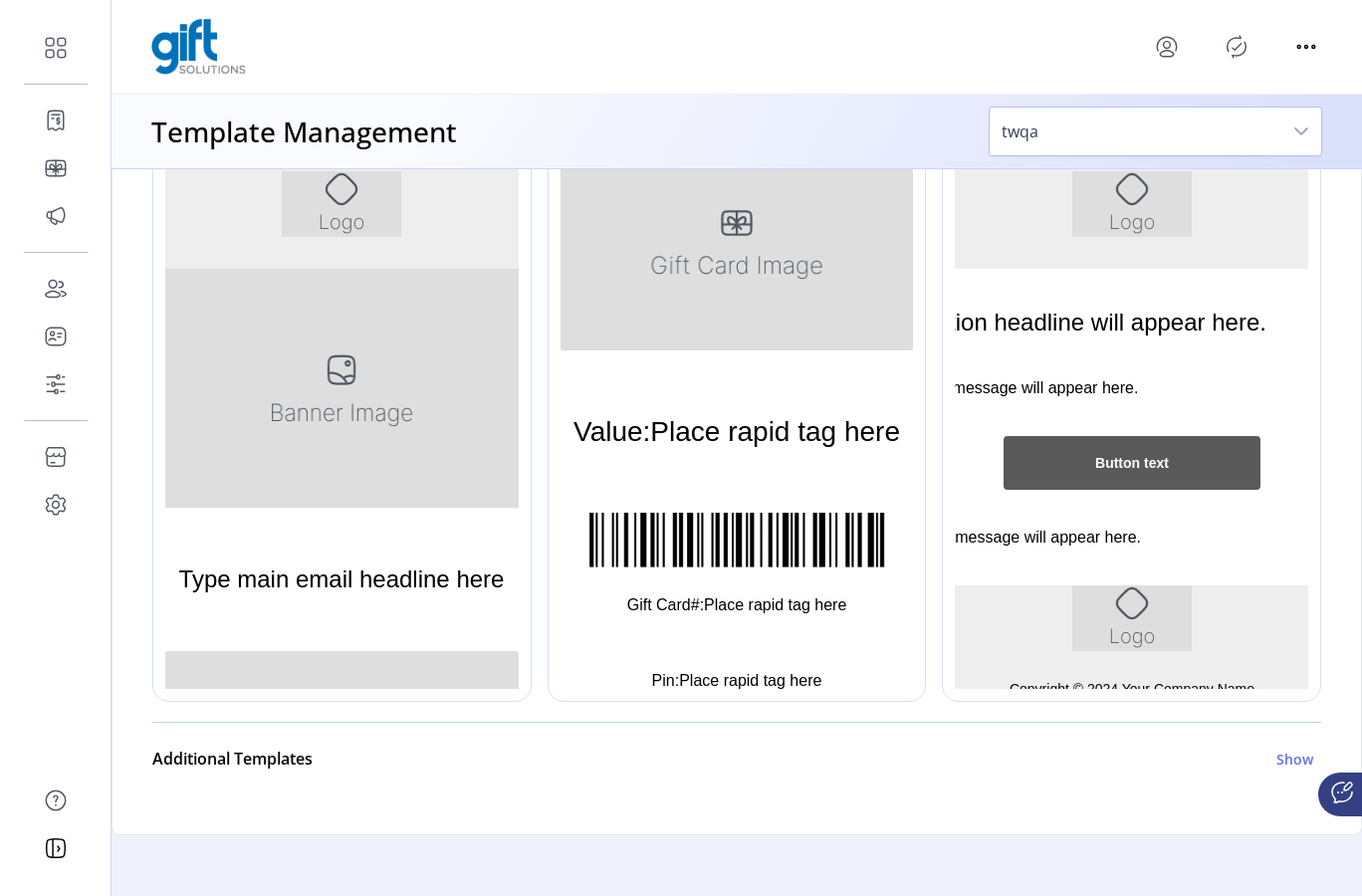 click on "Button text" at bounding box center (1131, 462) 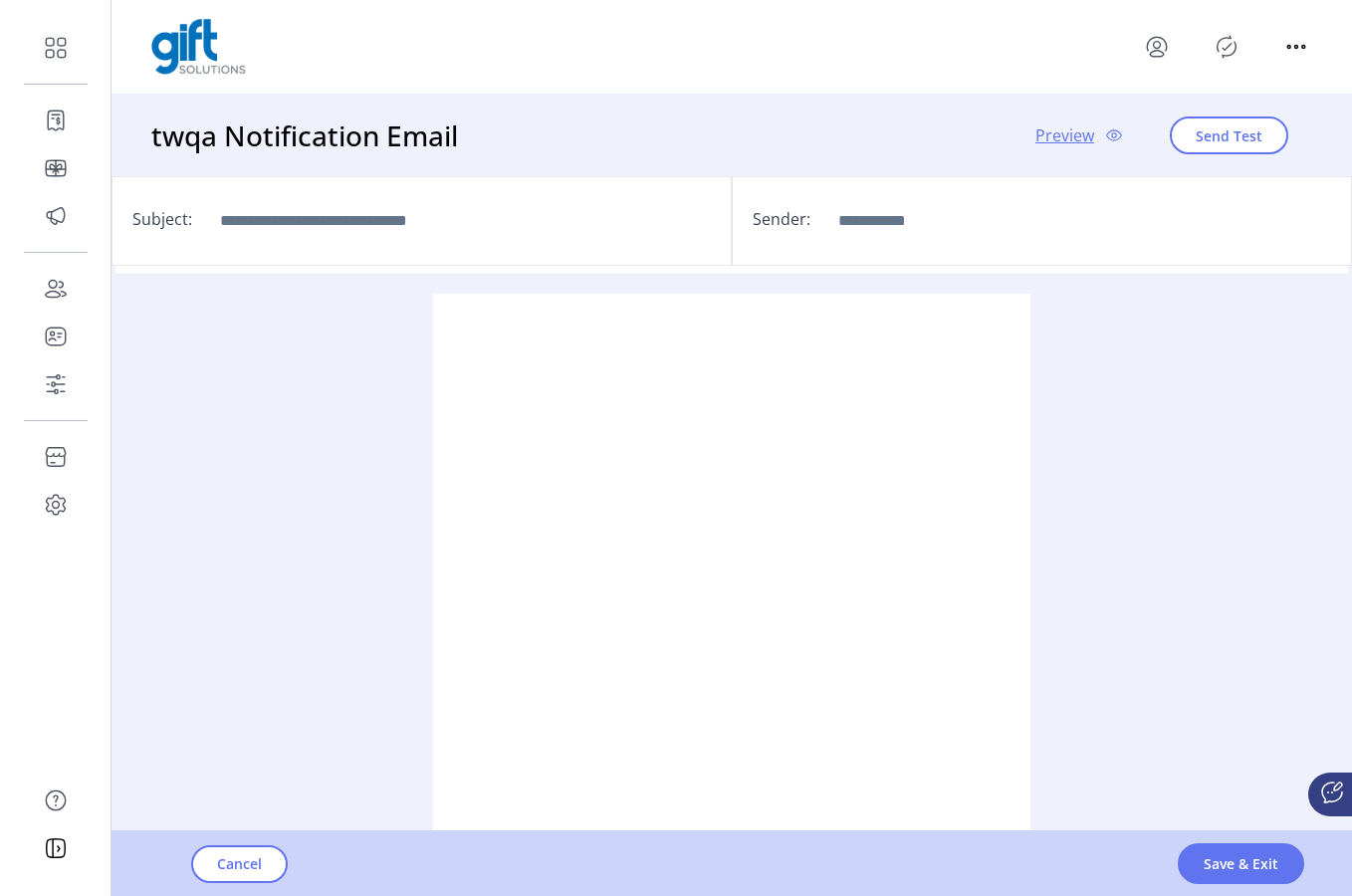 scroll, scrollTop: 0, scrollLeft: 0, axis: both 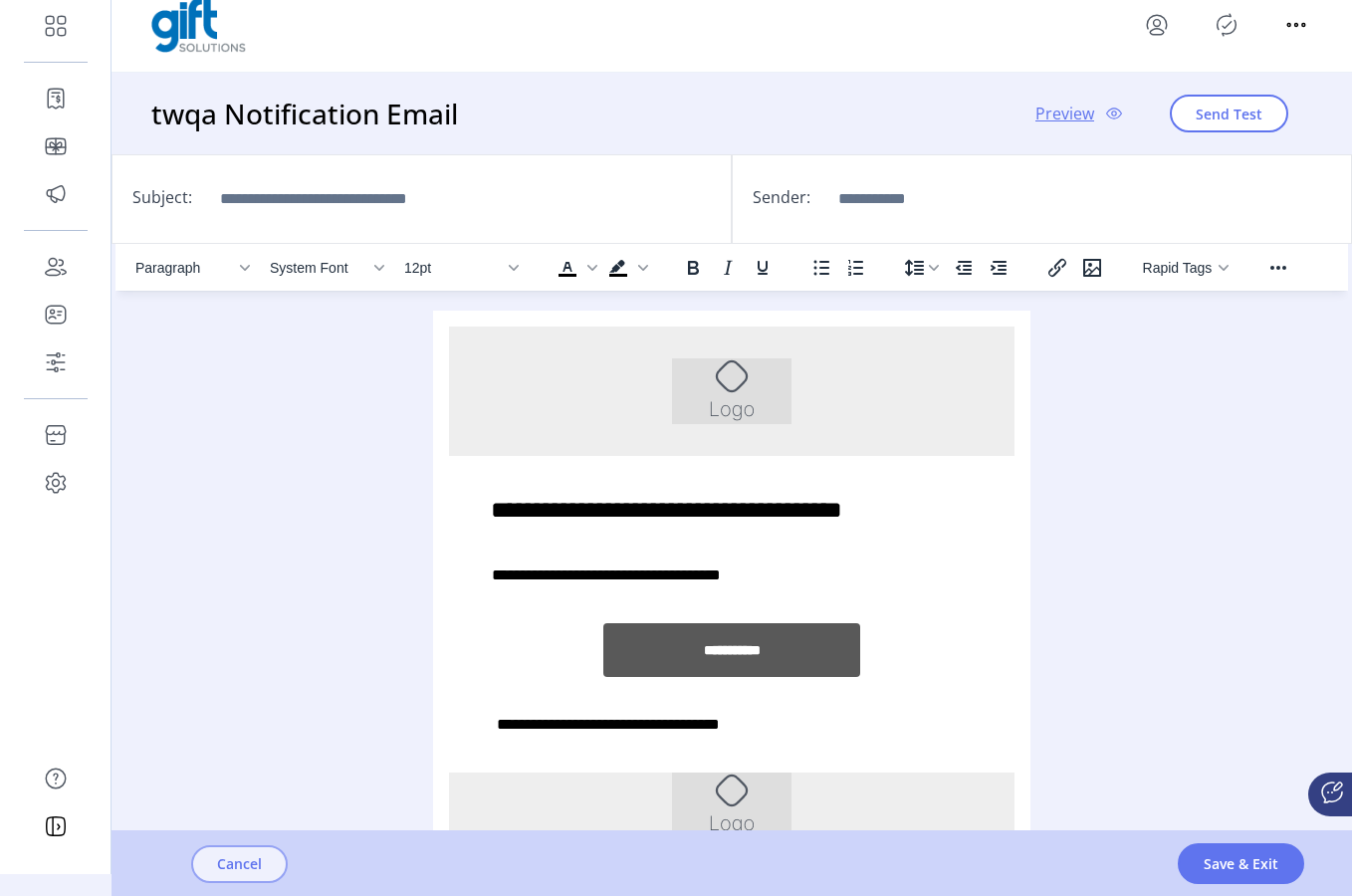 click on "Cancel" 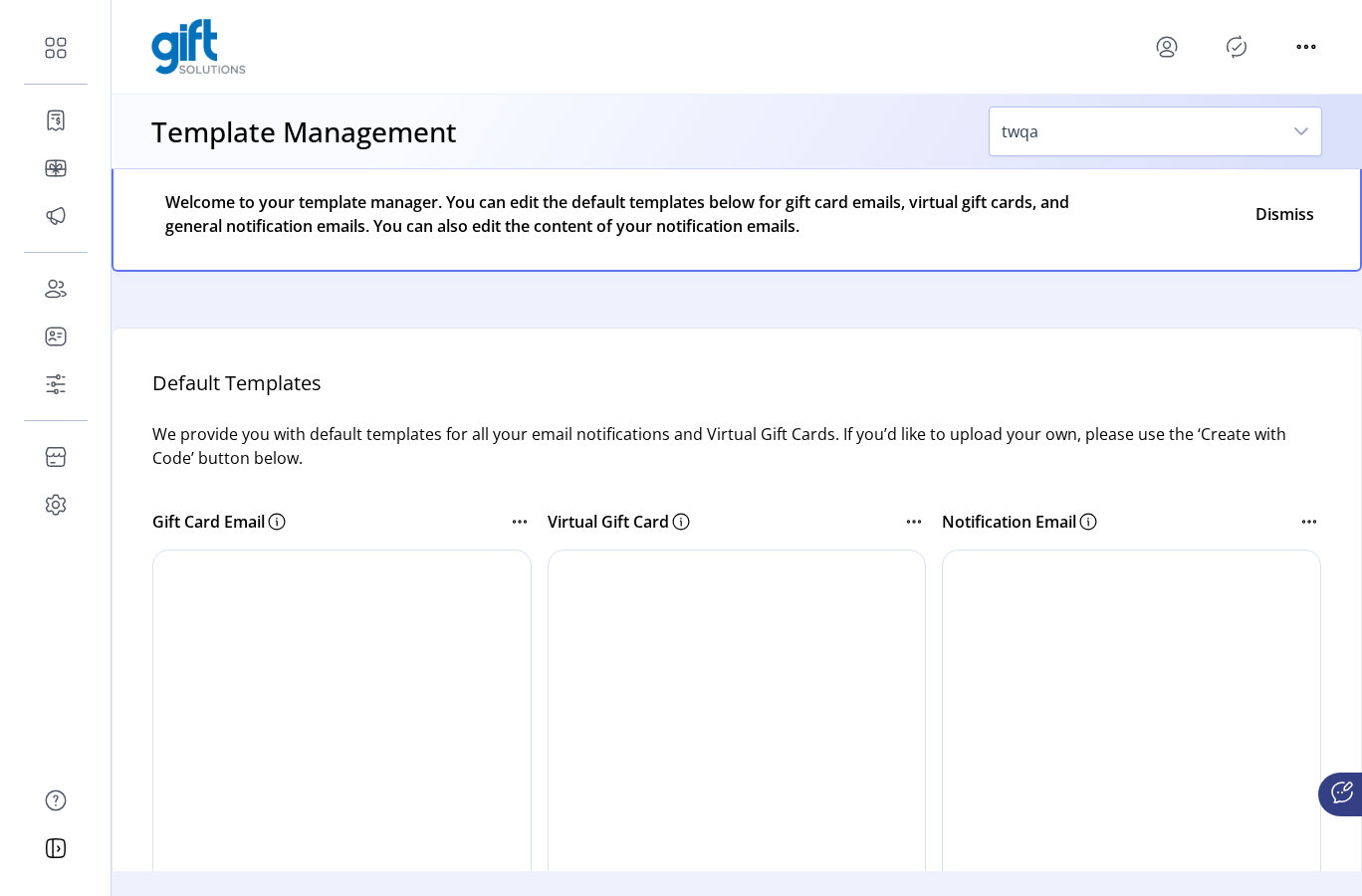 scroll, scrollTop: 0, scrollLeft: 0, axis: both 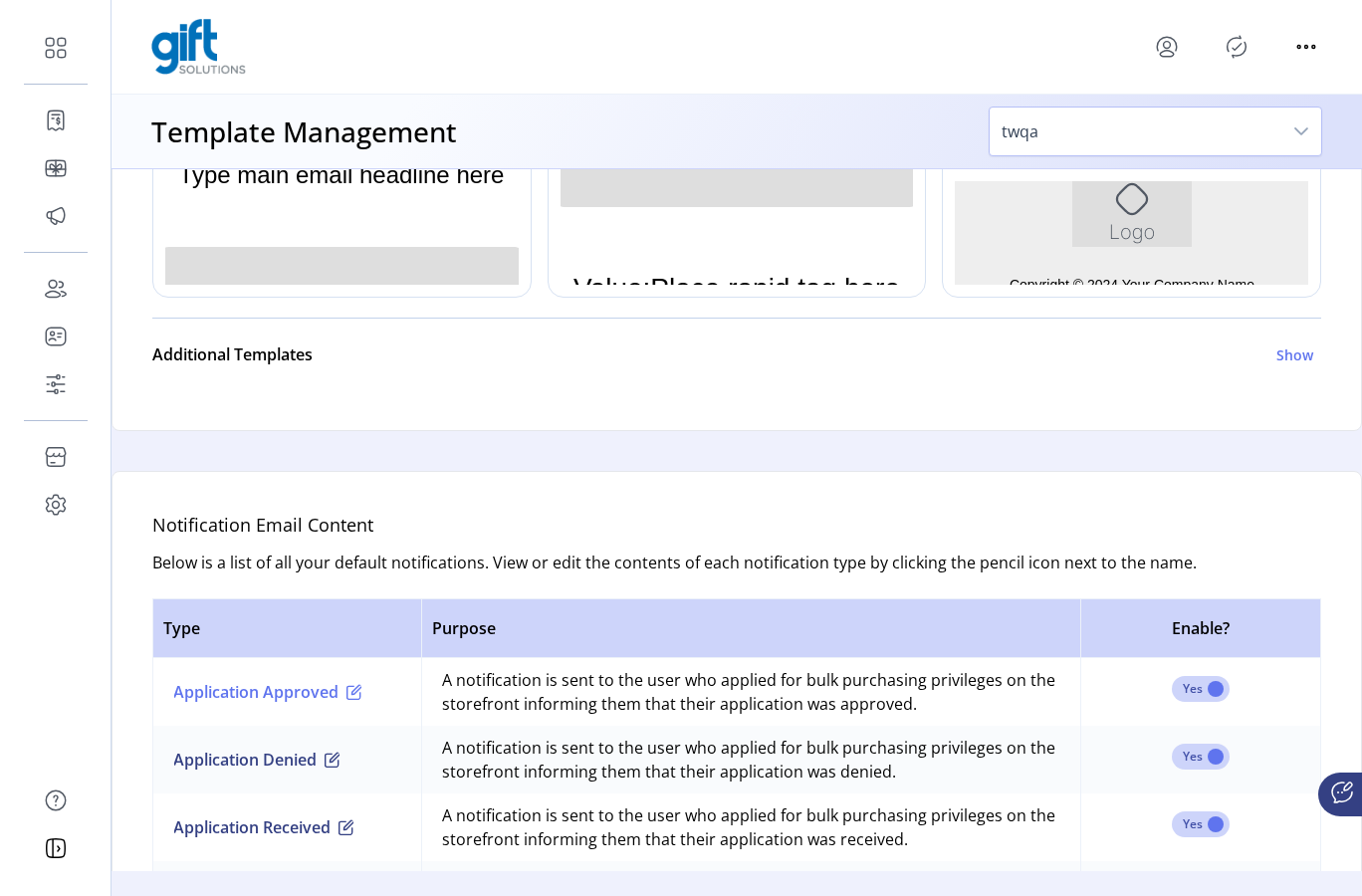 click at bounding box center (354, 692) 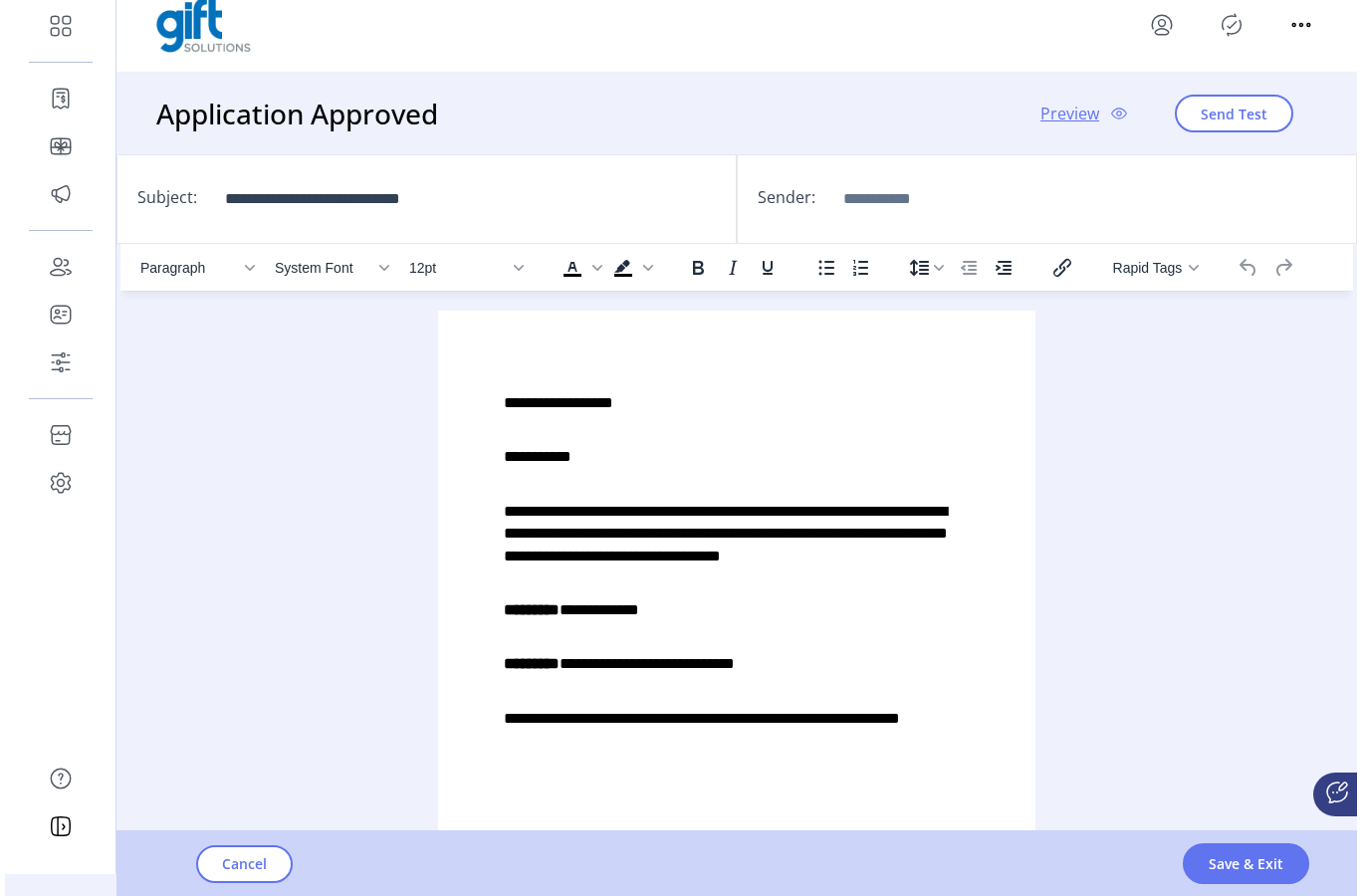 scroll, scrollTop: 0, scrollLeft: 0, axis: both 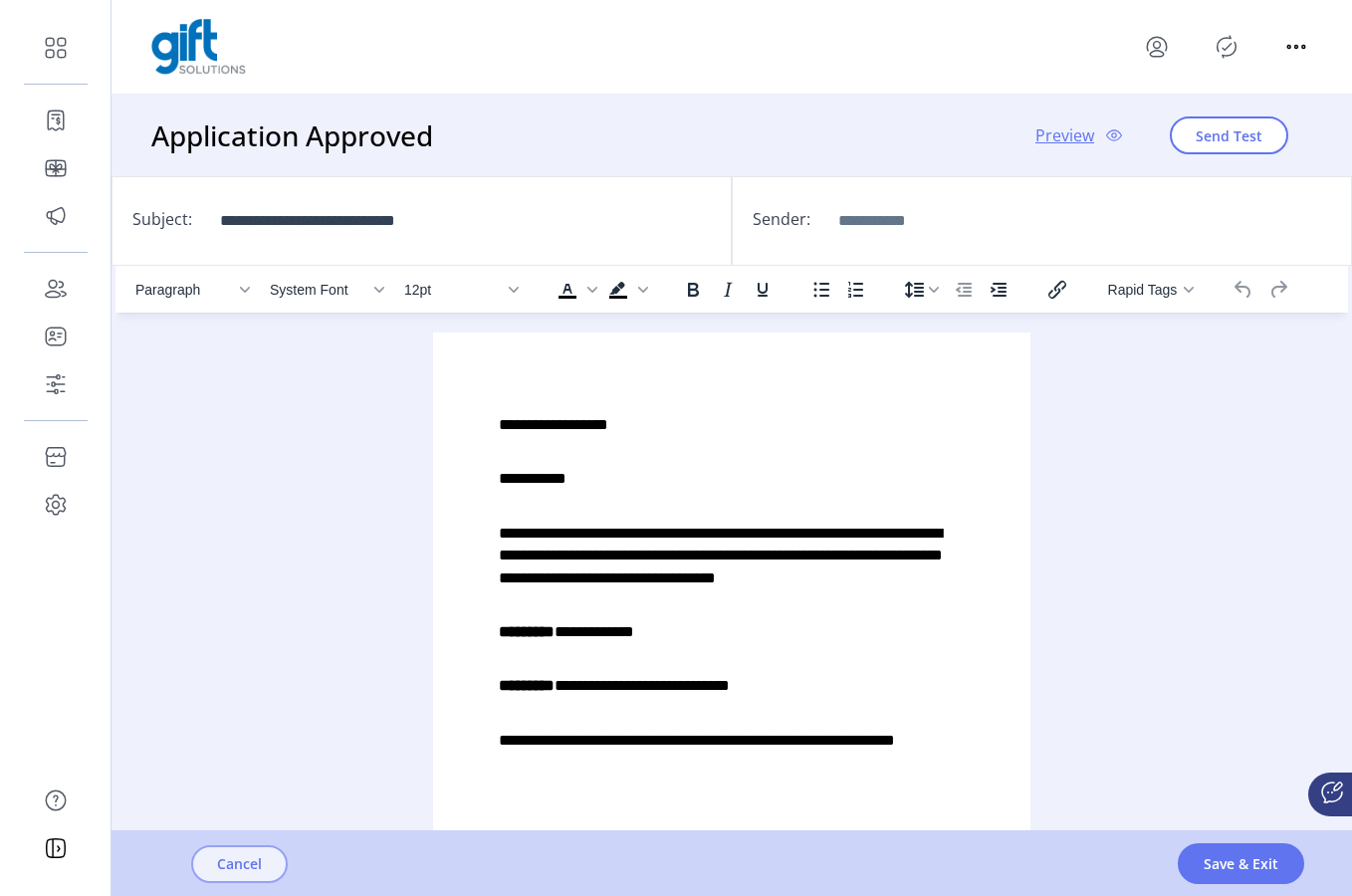click on "Cancel" 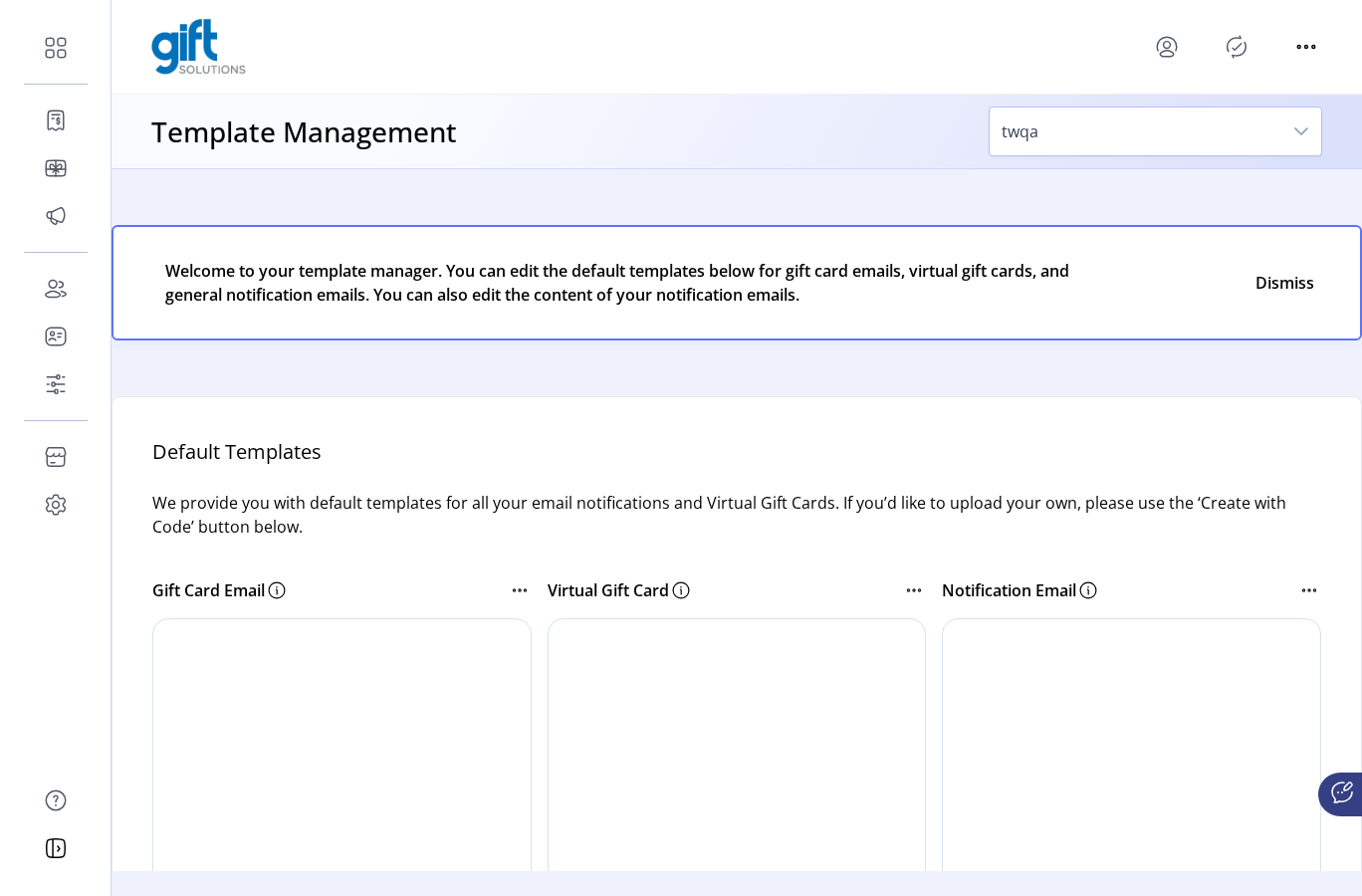 scroll, scrollTop: 0, scrollLeft: 0, axis: both 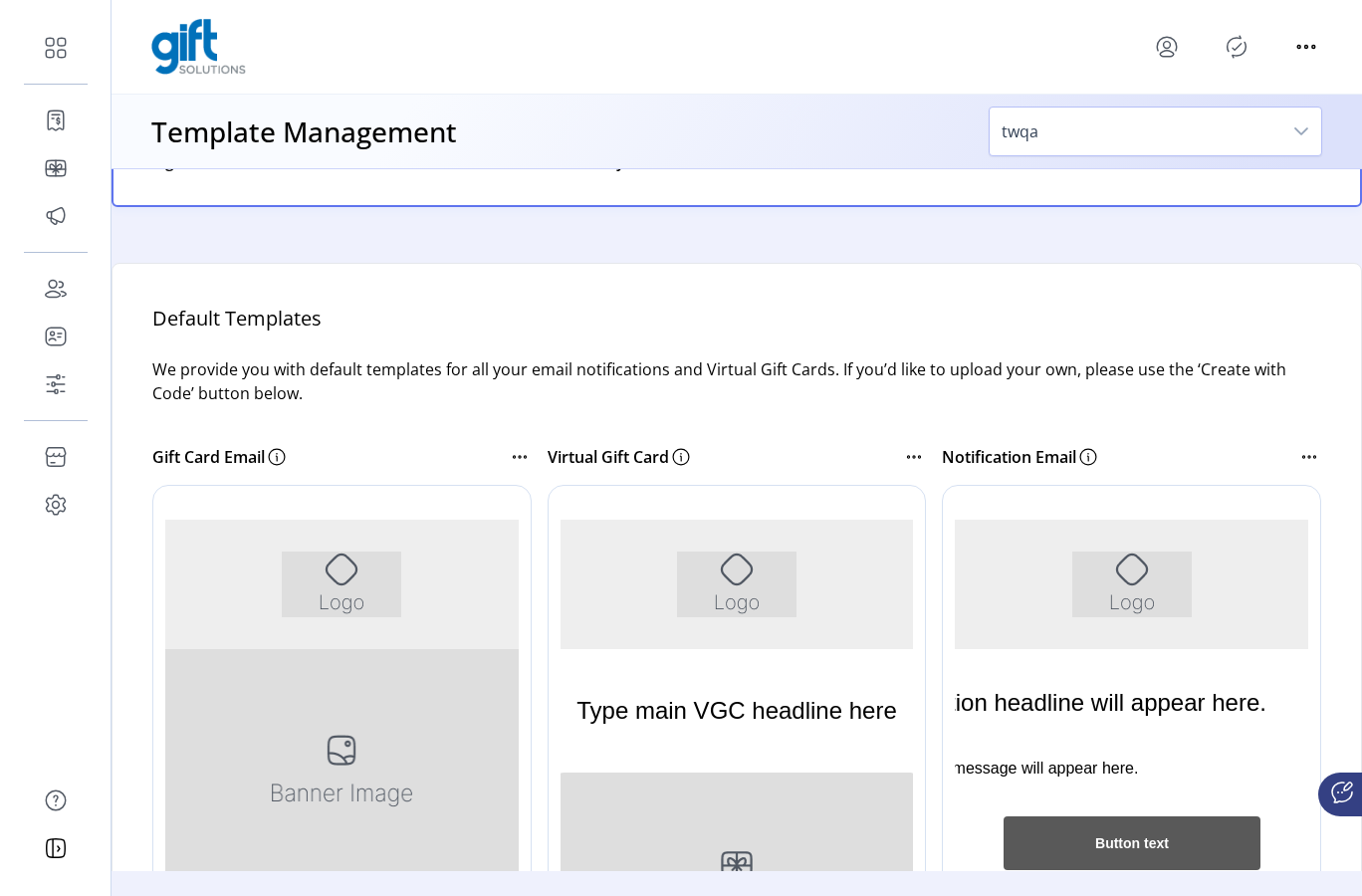 click 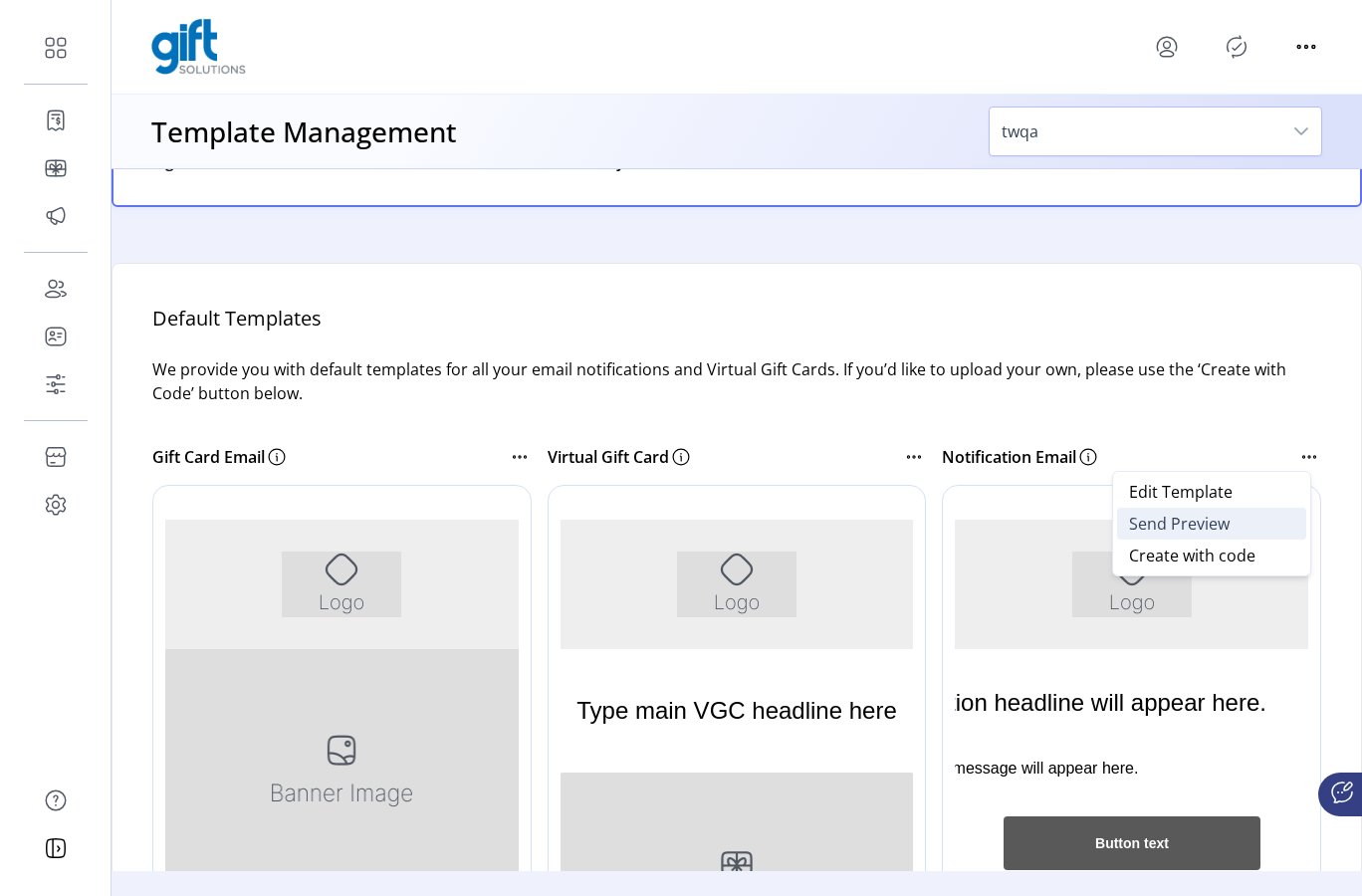 click on "Send Preview" at bounding box center [1212, 524] 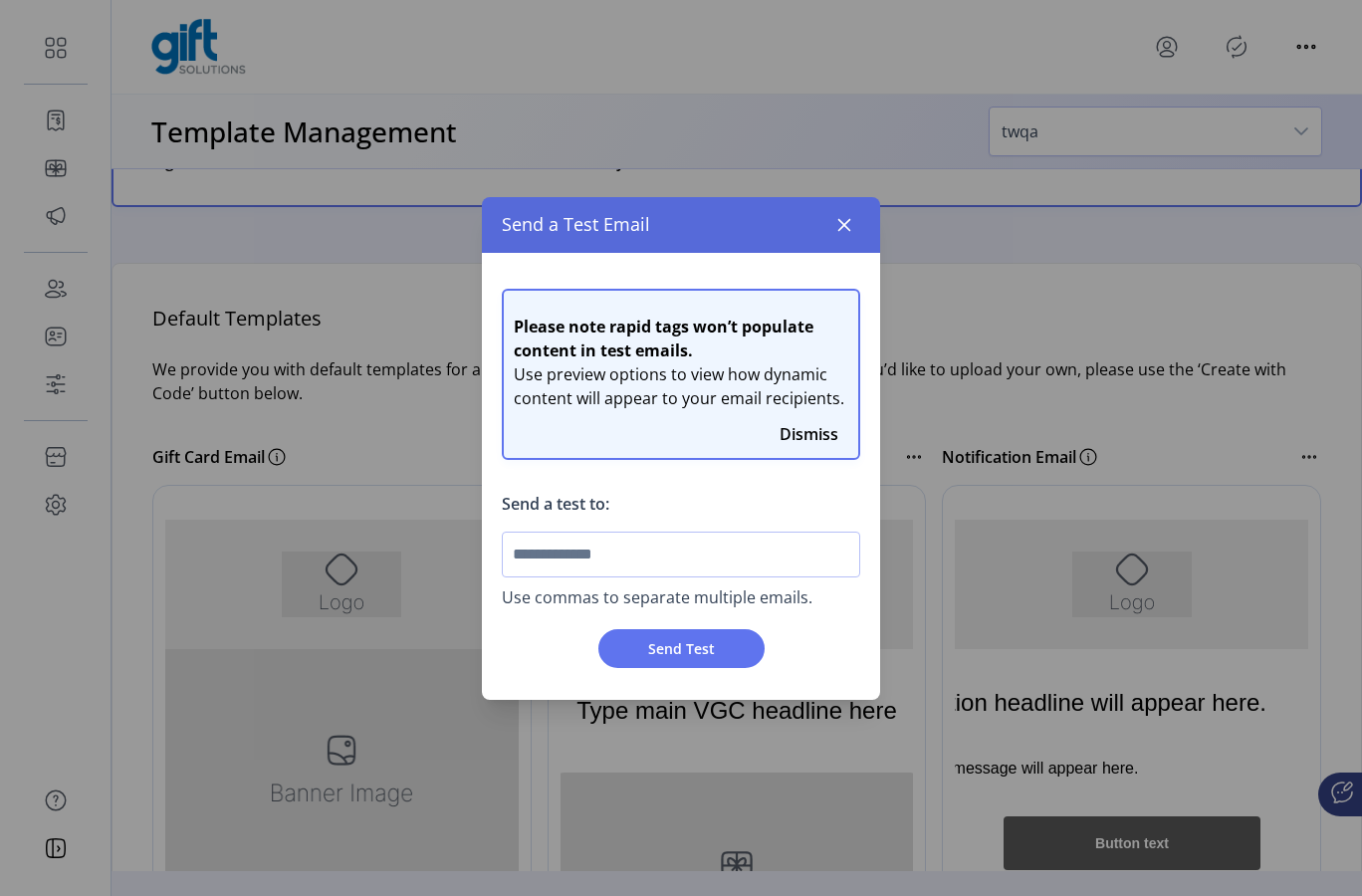click 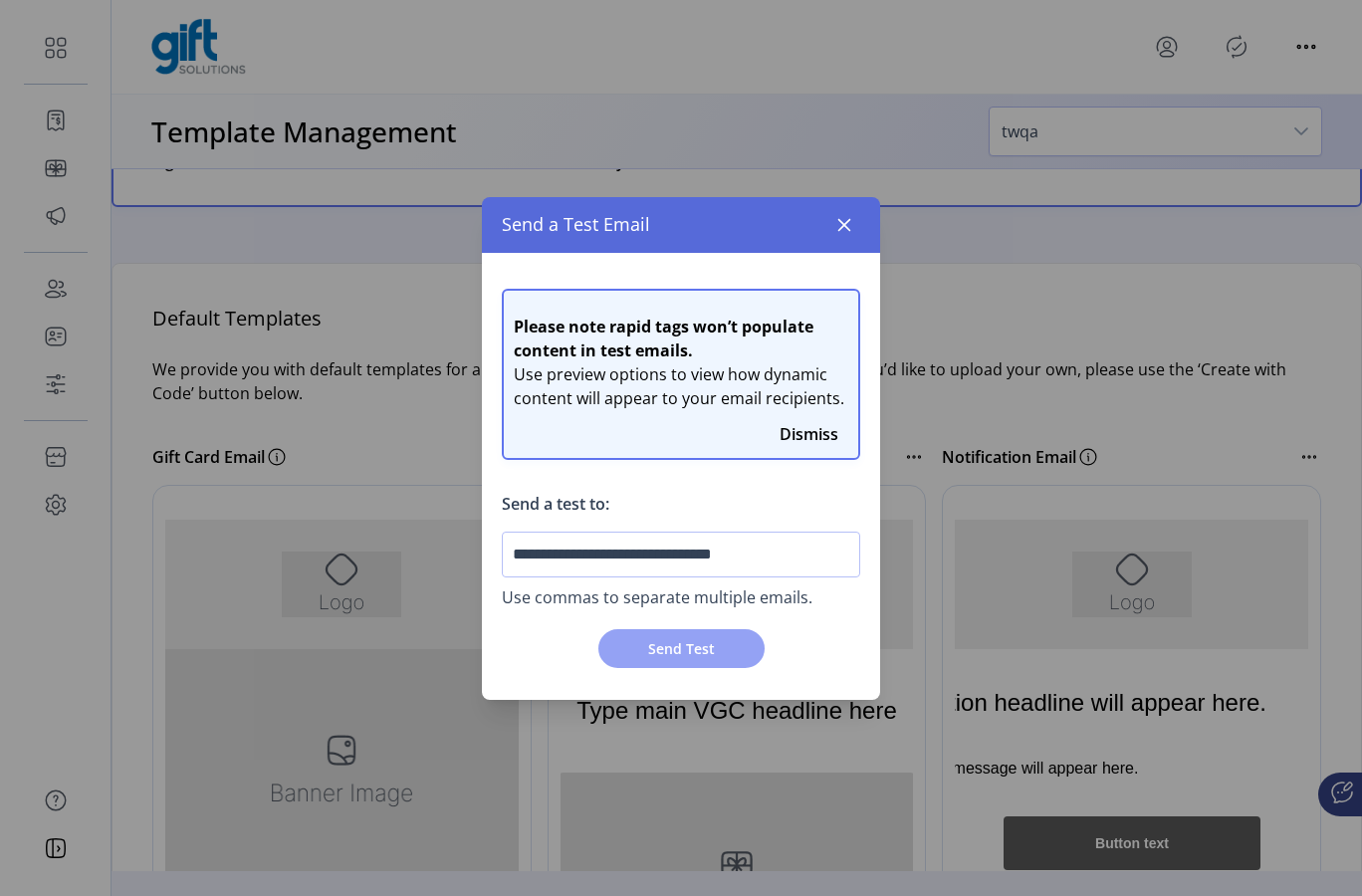 type on "**********" 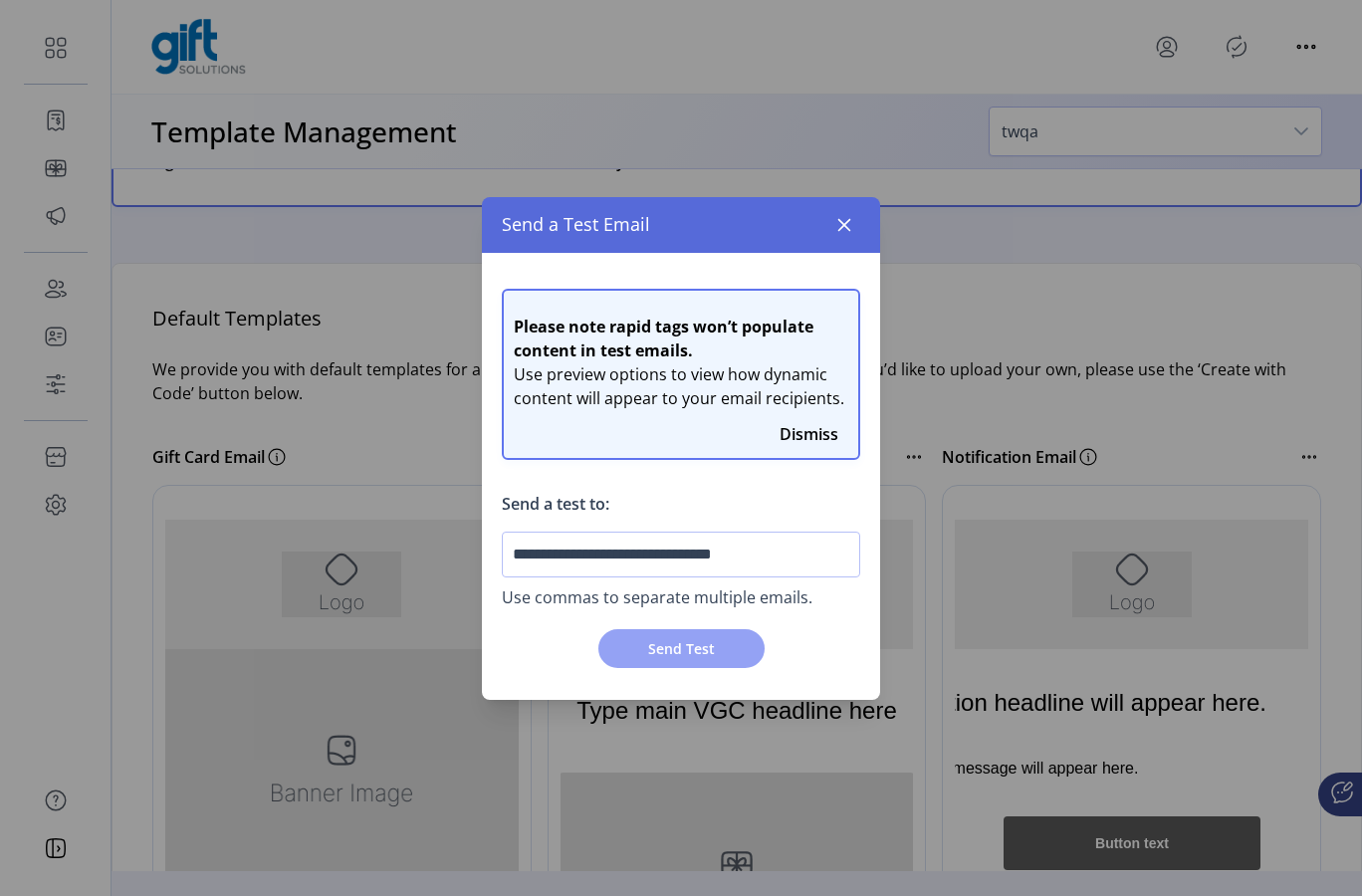 click on "Send Test" 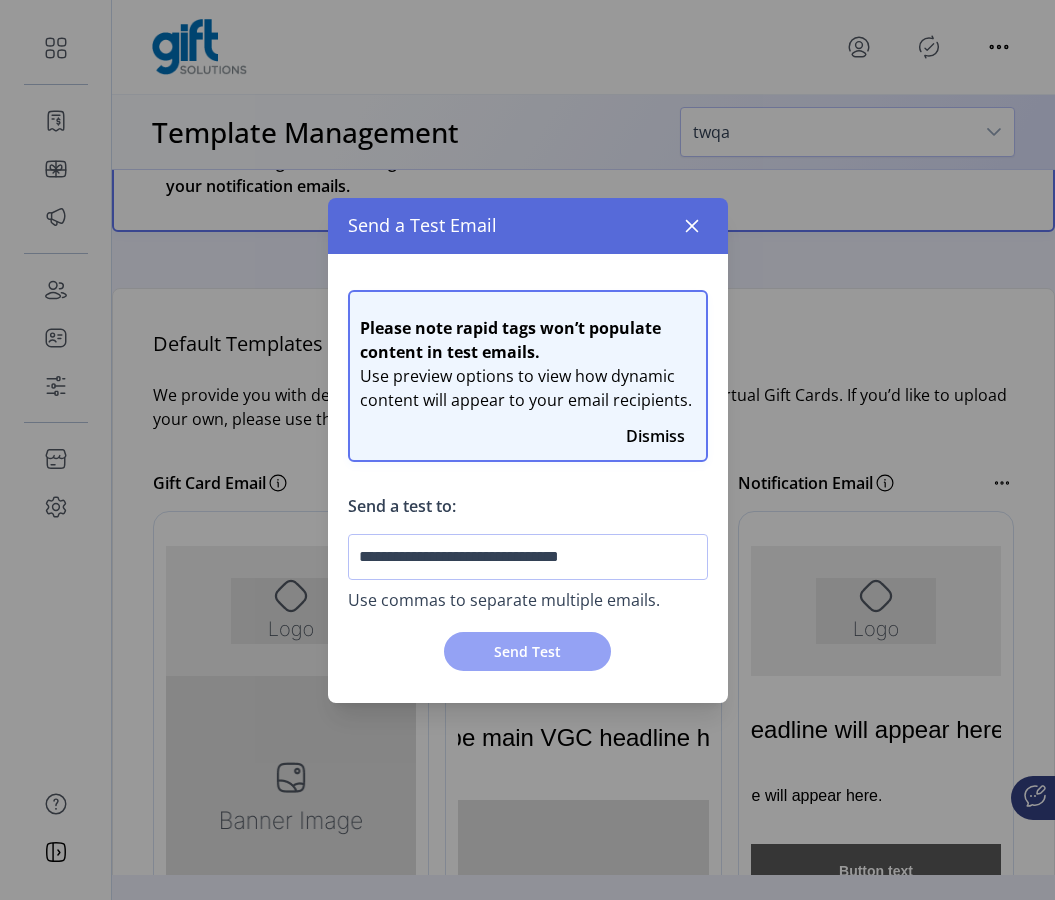 click on "Send Test" 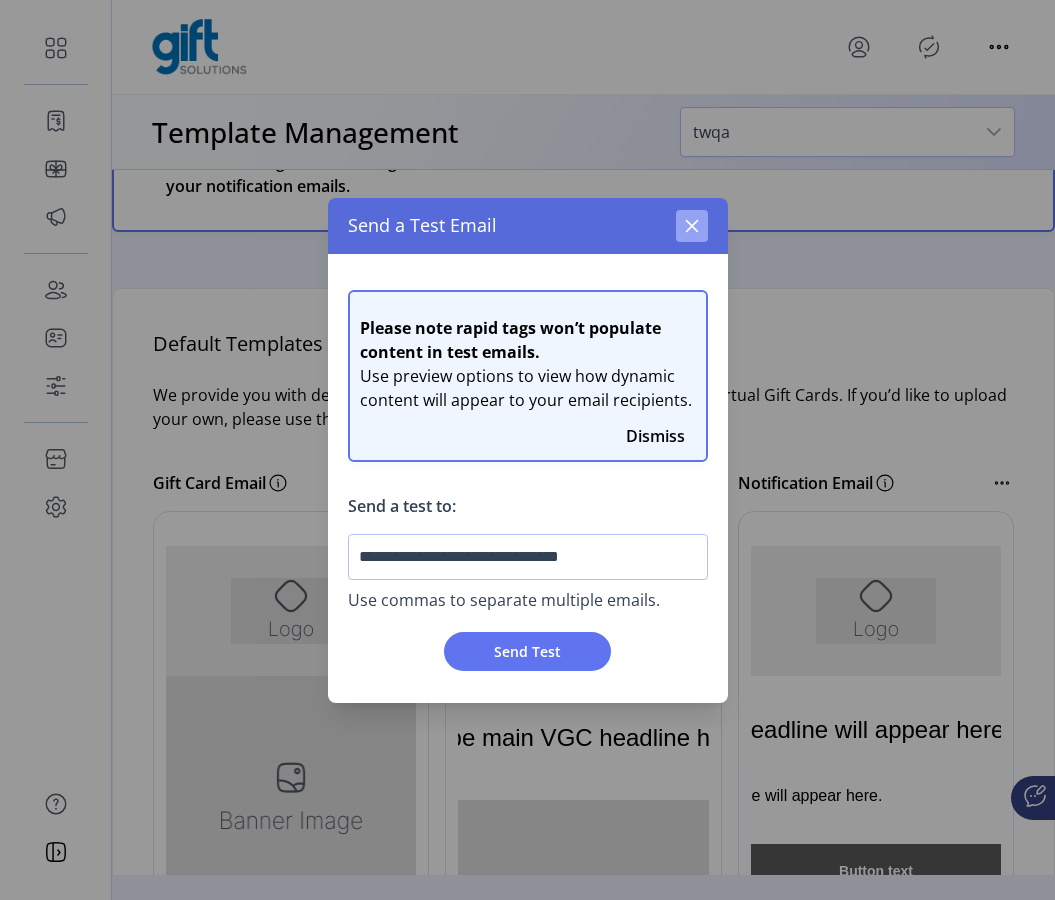 click 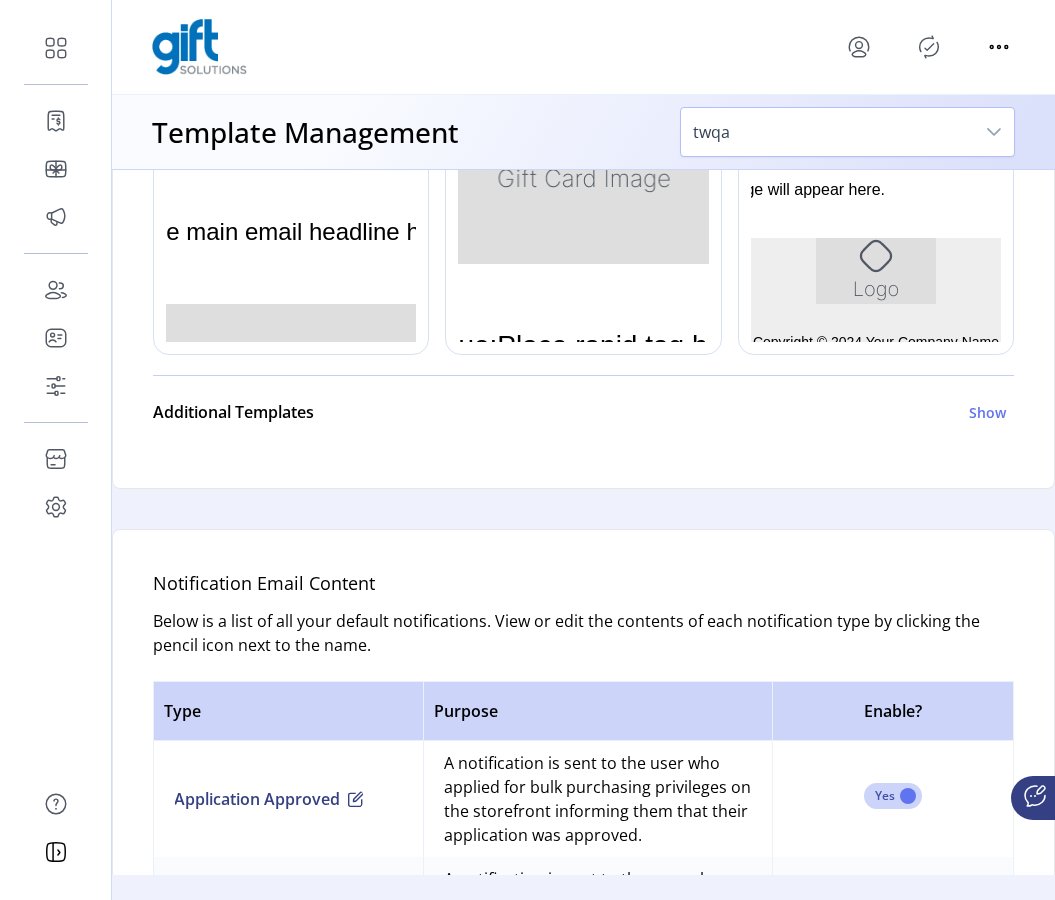 scroll, scrollTop: 891, scrollLeft: 0, axis: vertical 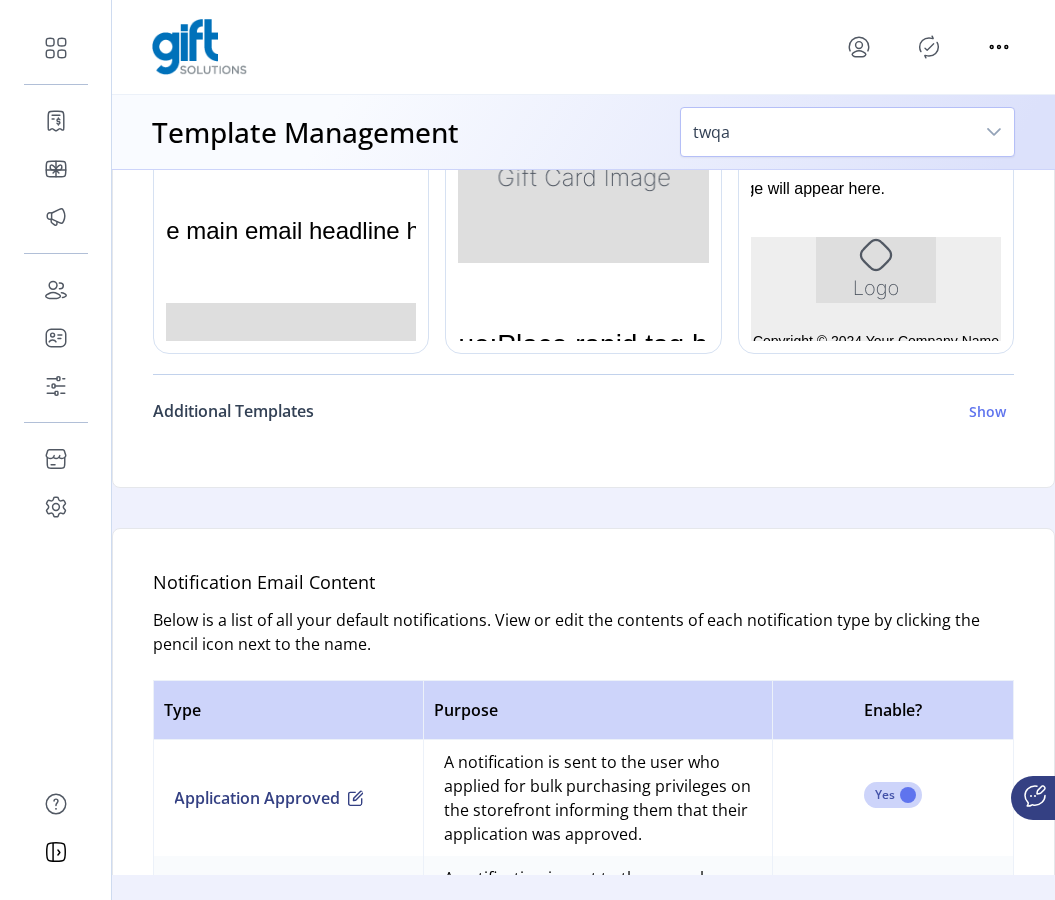 click on "Show" at bounding box center (987, 411) 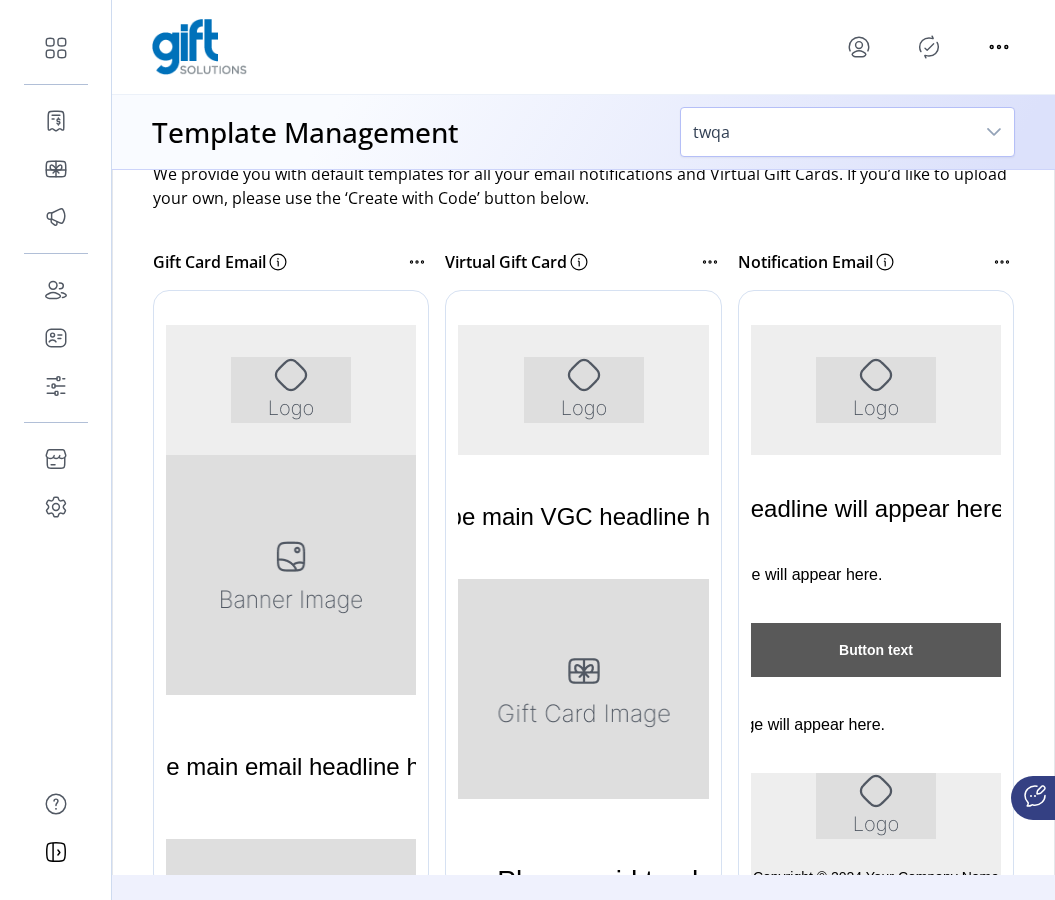 scroll, scrollTop: 375, scrollLeft: 0, axis: vertical 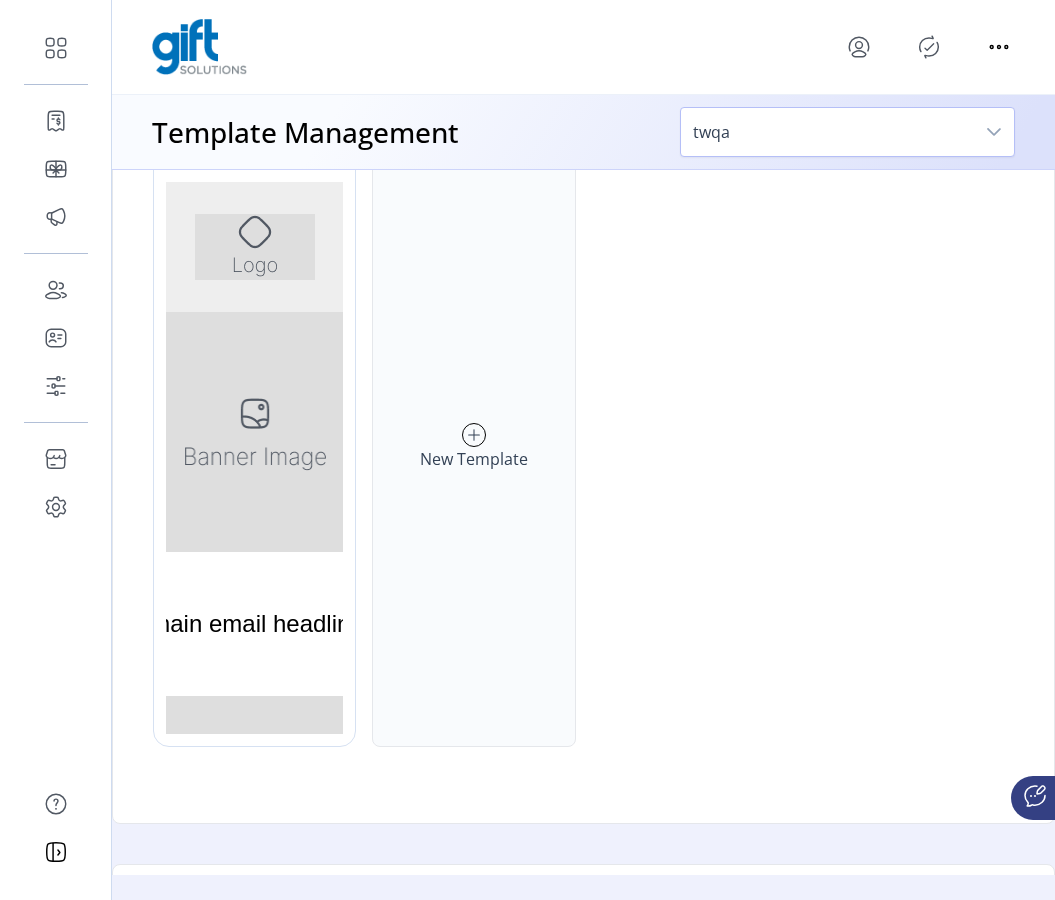 click 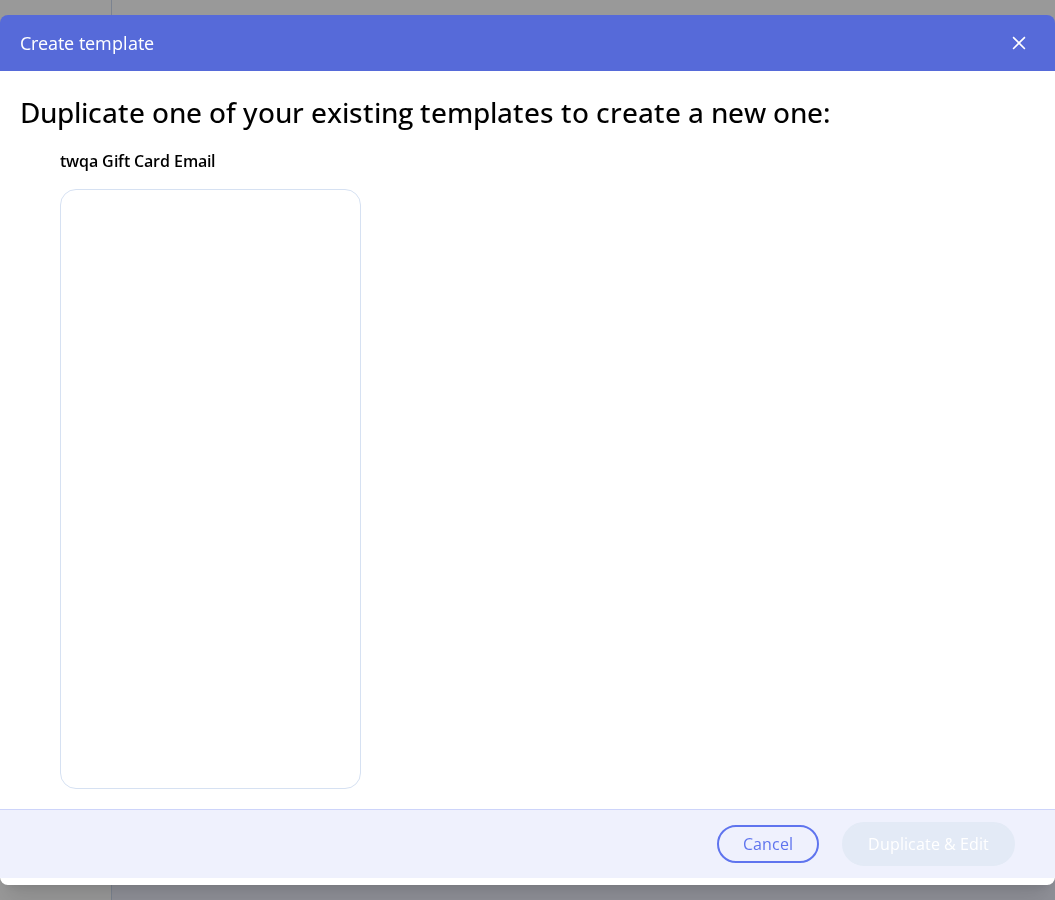 scroll, scrollTop: 0, scrollLeft: 0, axis: both 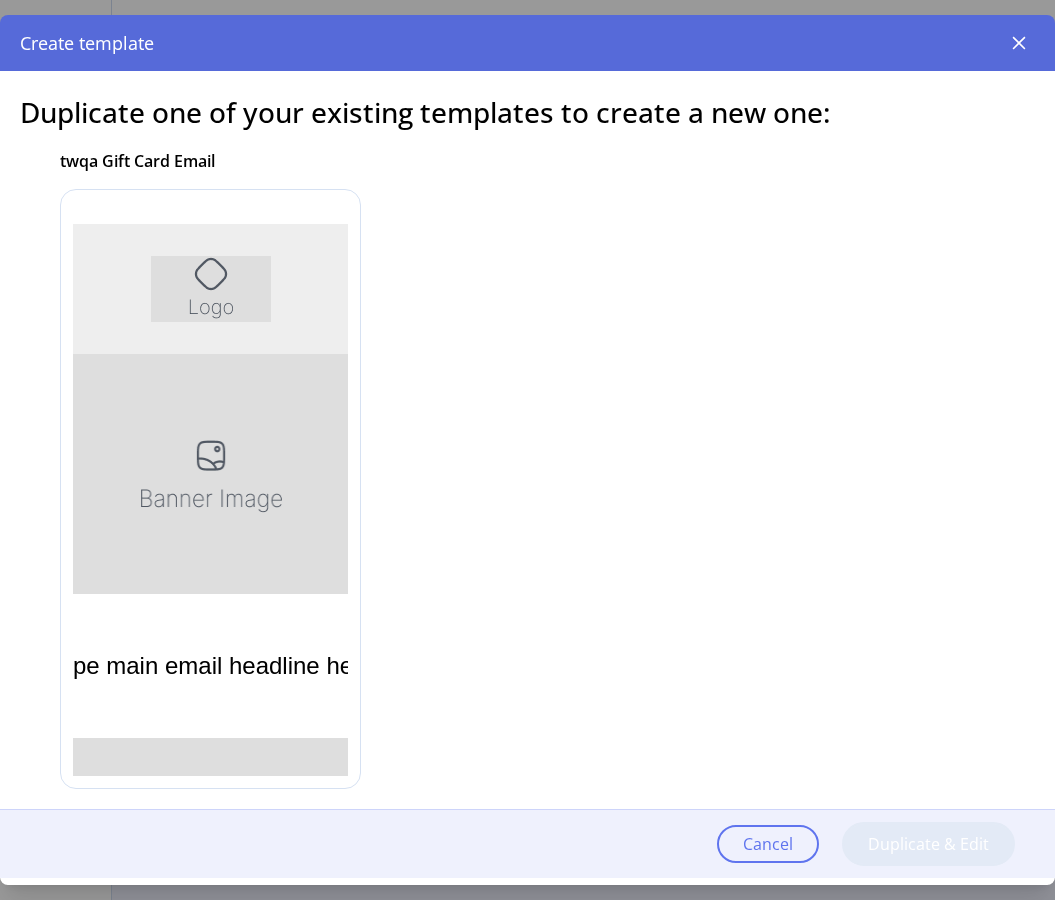 click at bounding box center (211, 473) 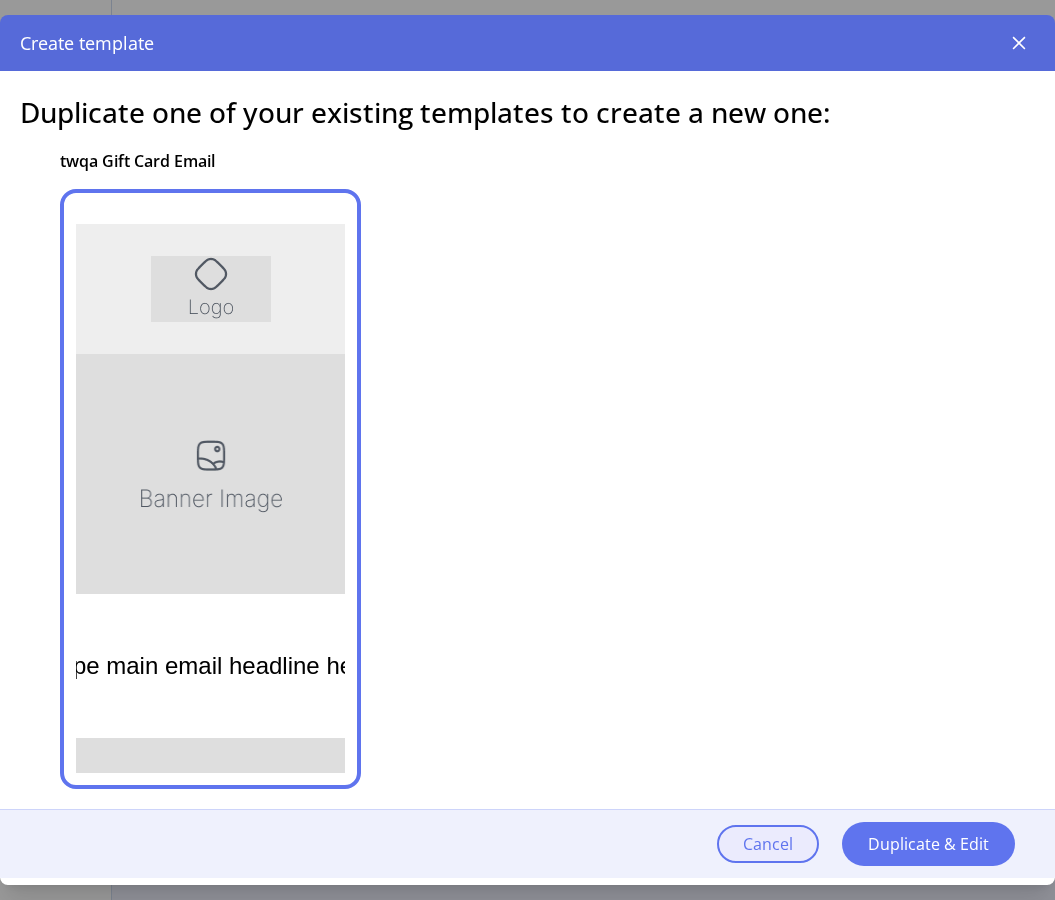 click on "Cancel" 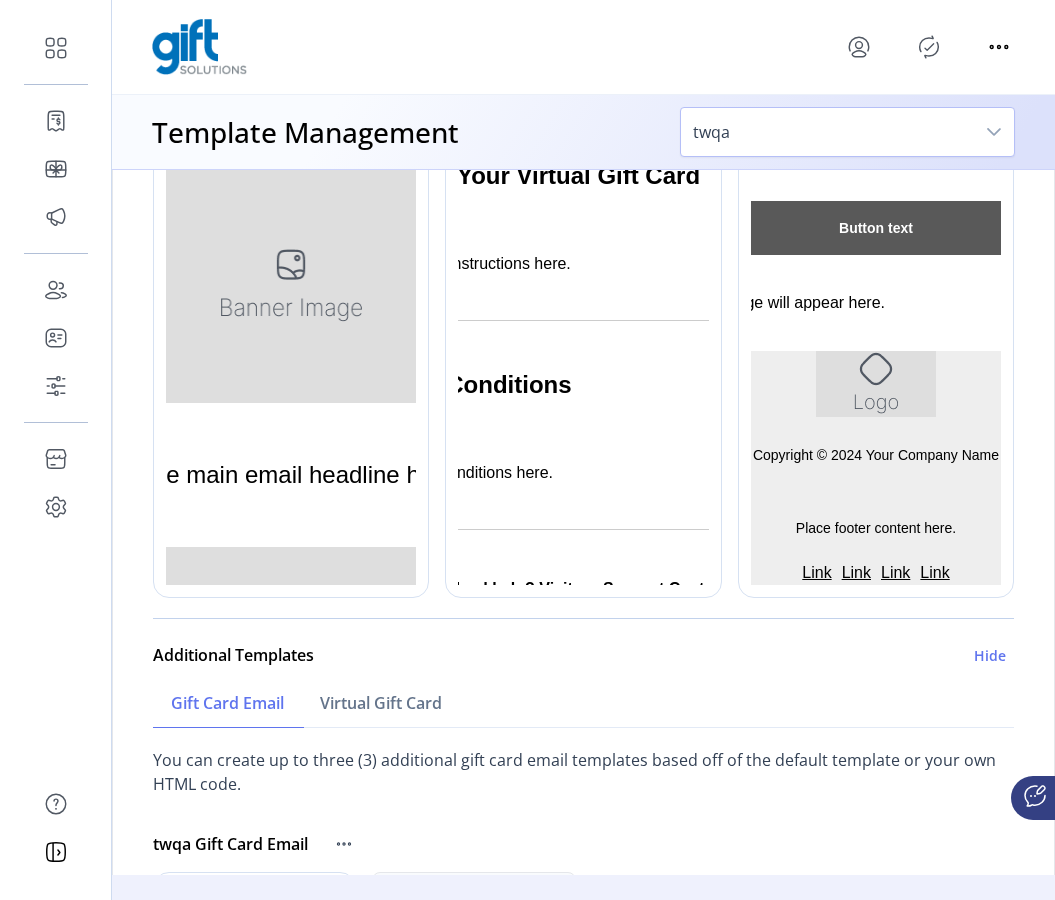 scroll, scrollTop: 491, scrollLeft: 0, axis: vertical 